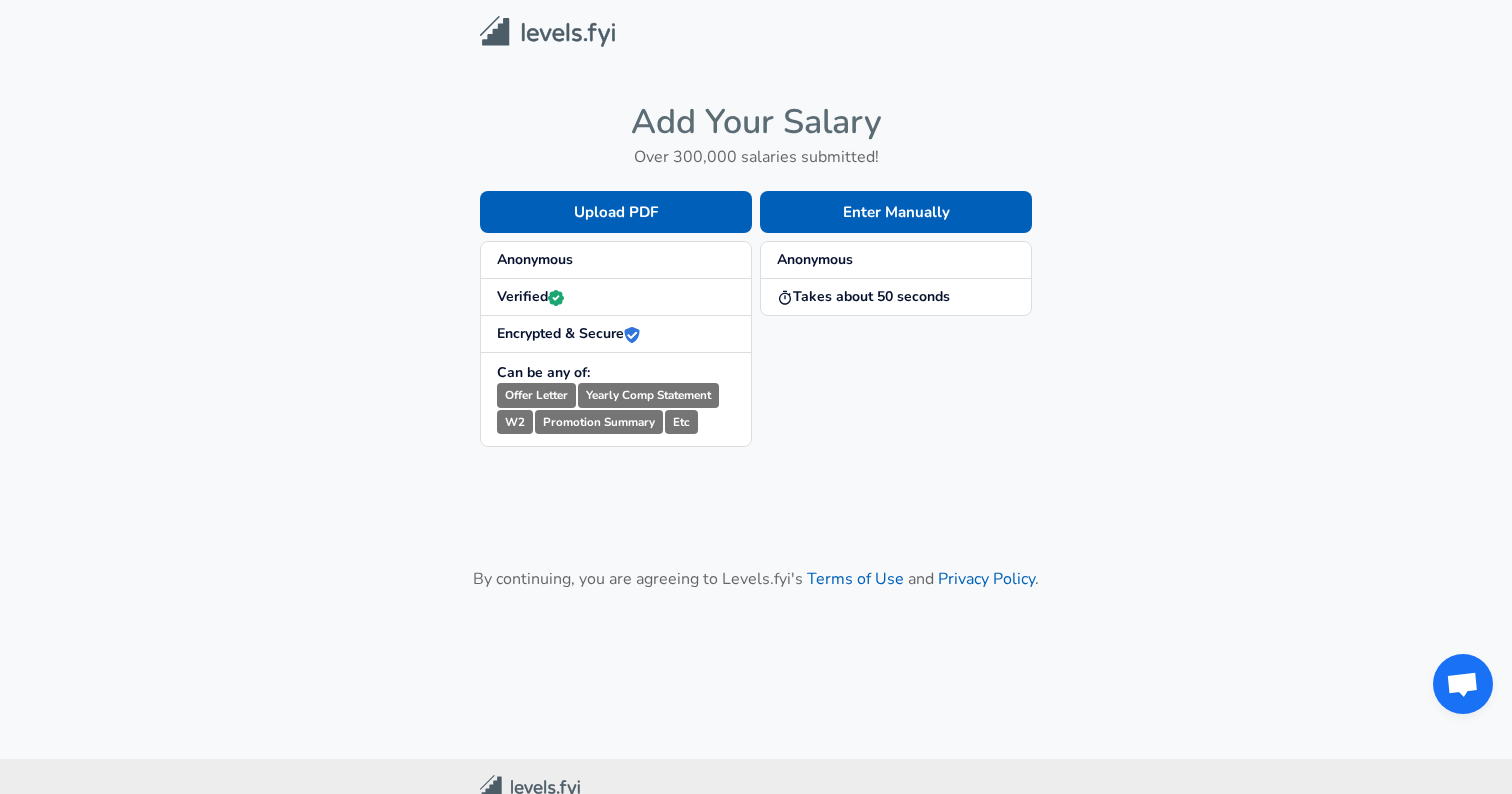 scroll, scrollTop: 0, scrollLeft: 0, axis: both 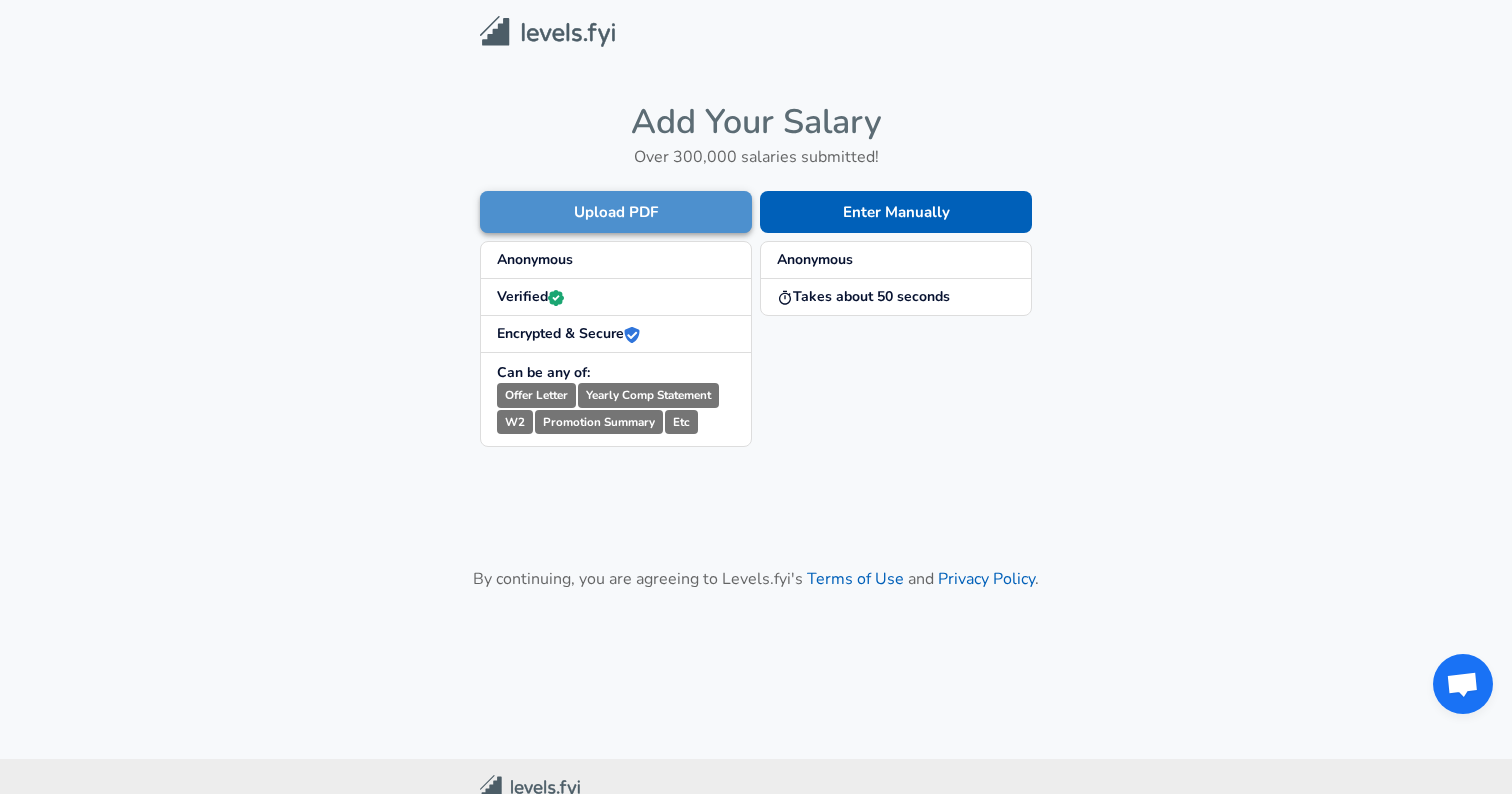 click on "Upload PDF" at bounding box center (616, 212) 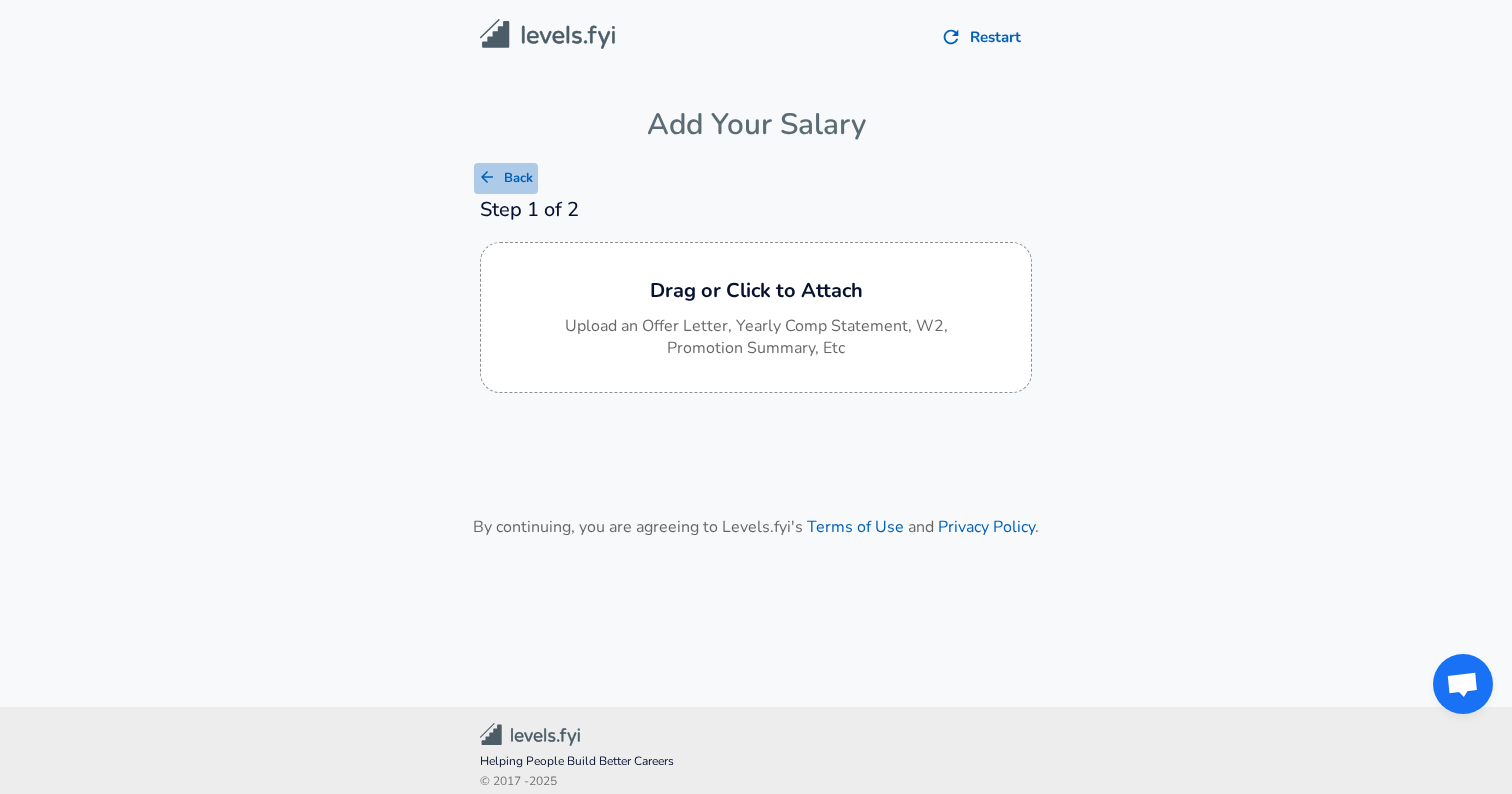 click on "Back" at bounding box center [506, 178] 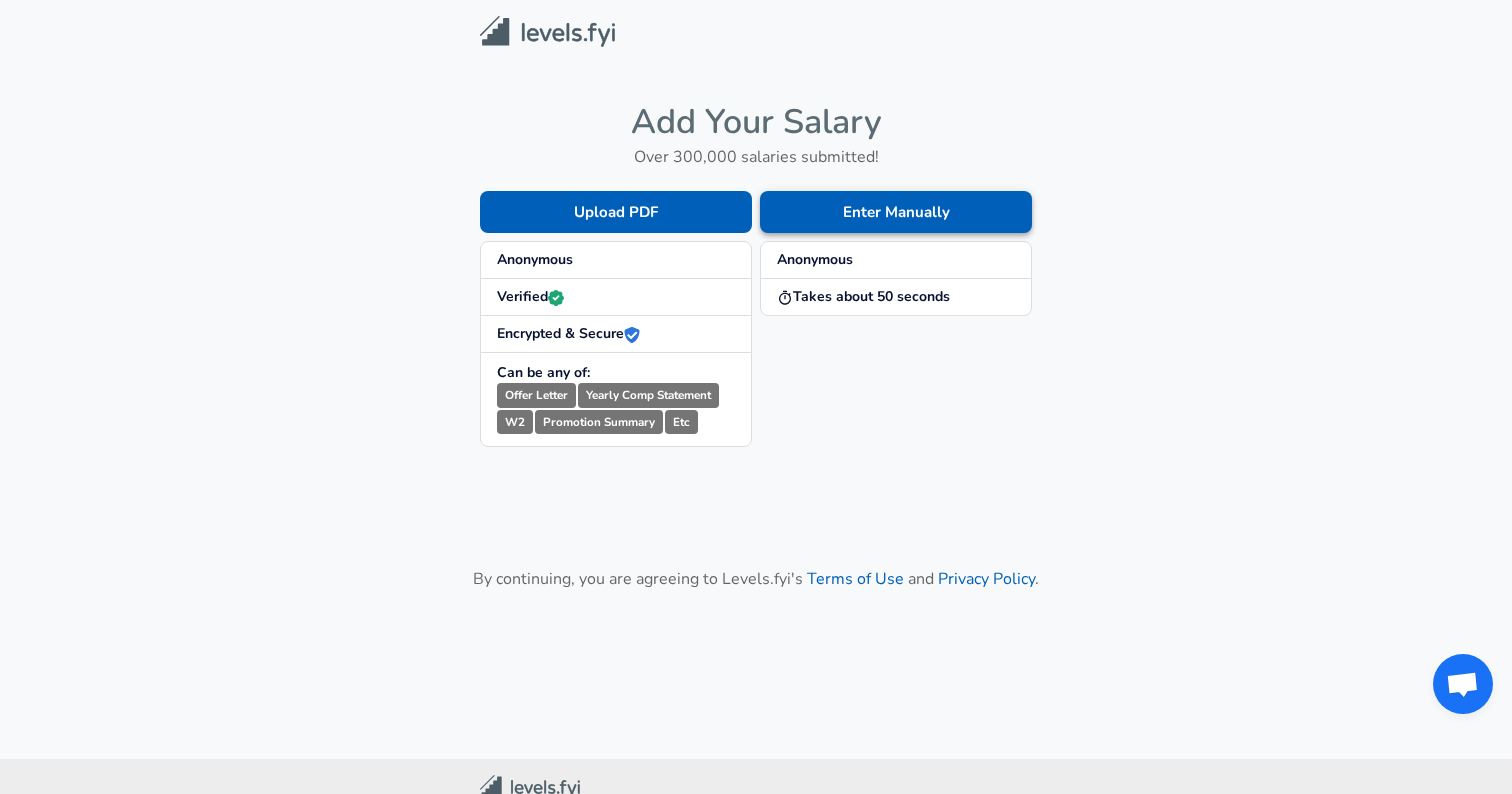 click on "Enter Manually" at bounding box center (896, 212) 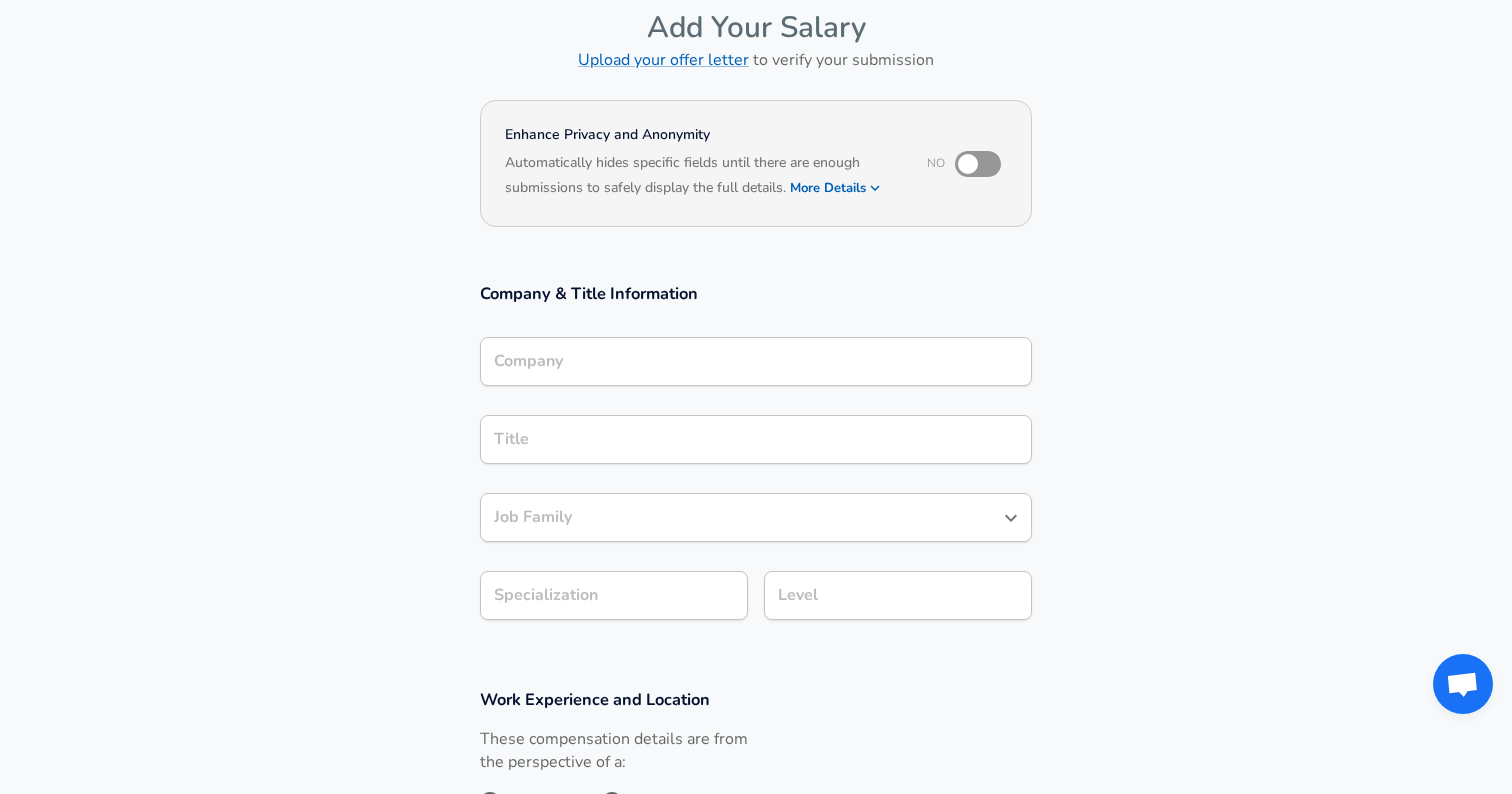 scroll, scrollTop: 221, scrollLeft: 0, axis: vertical 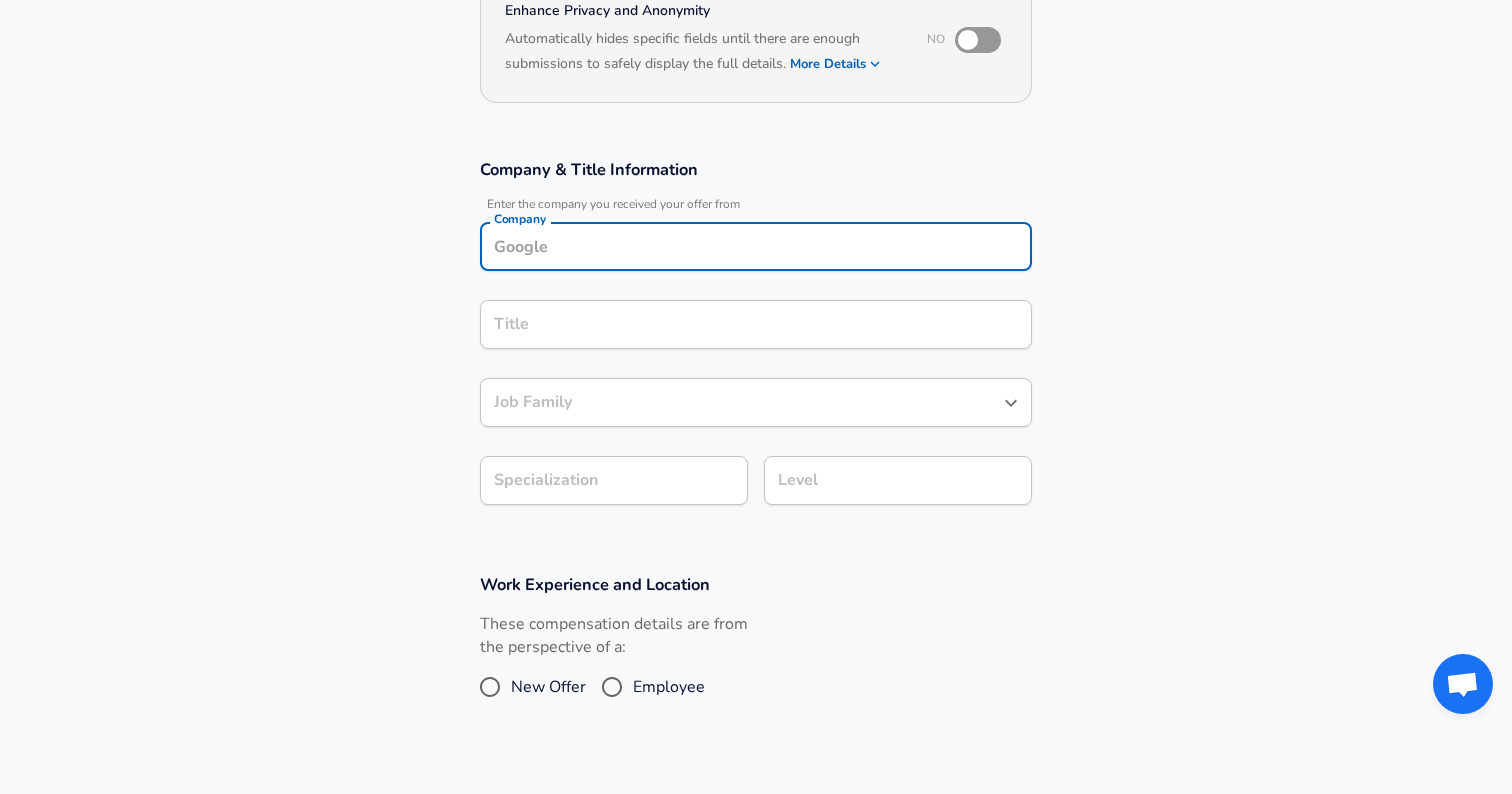 click on "Company" at bounding box center (756, 246) 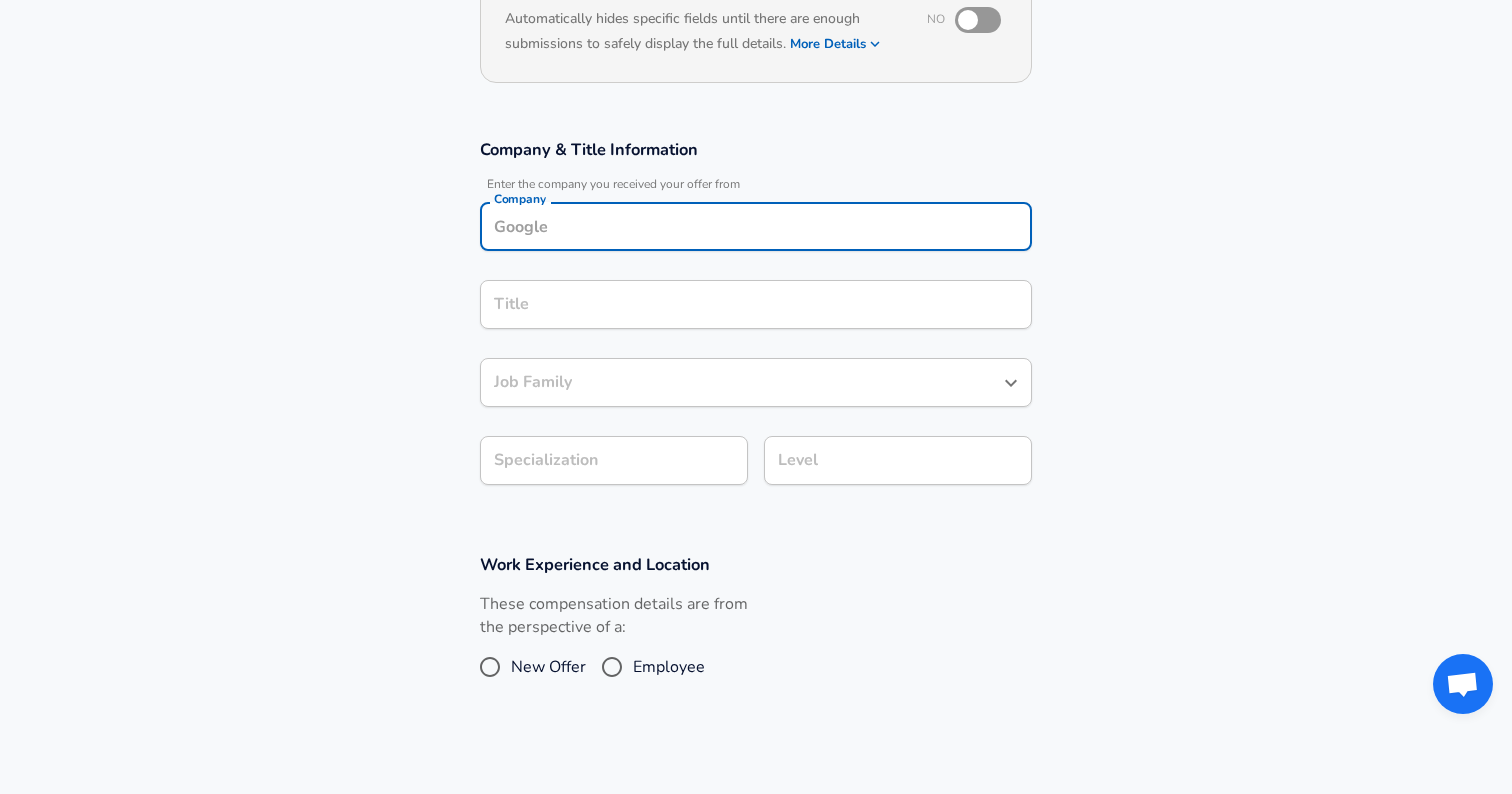 type on "н" 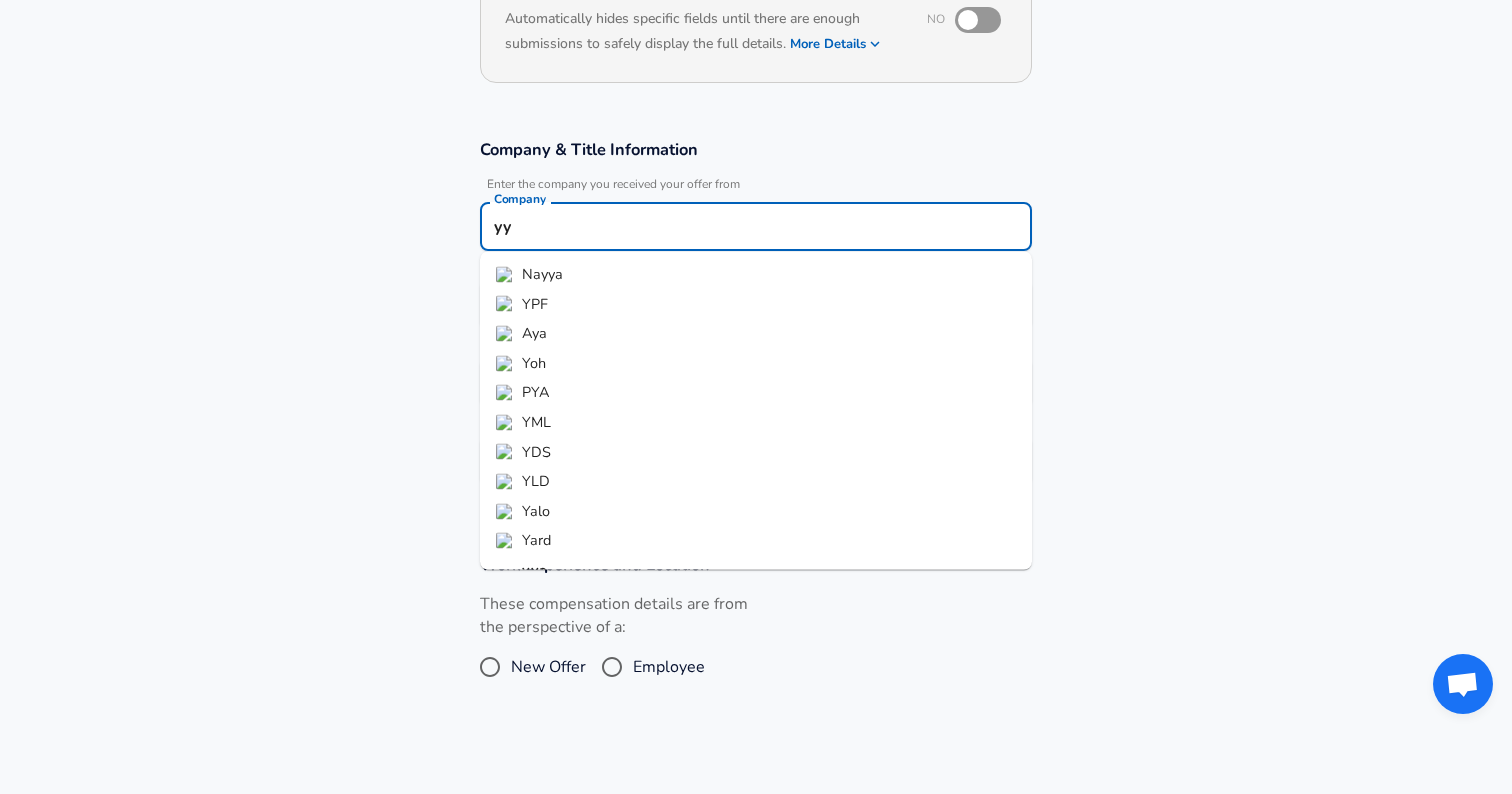 type on "y" 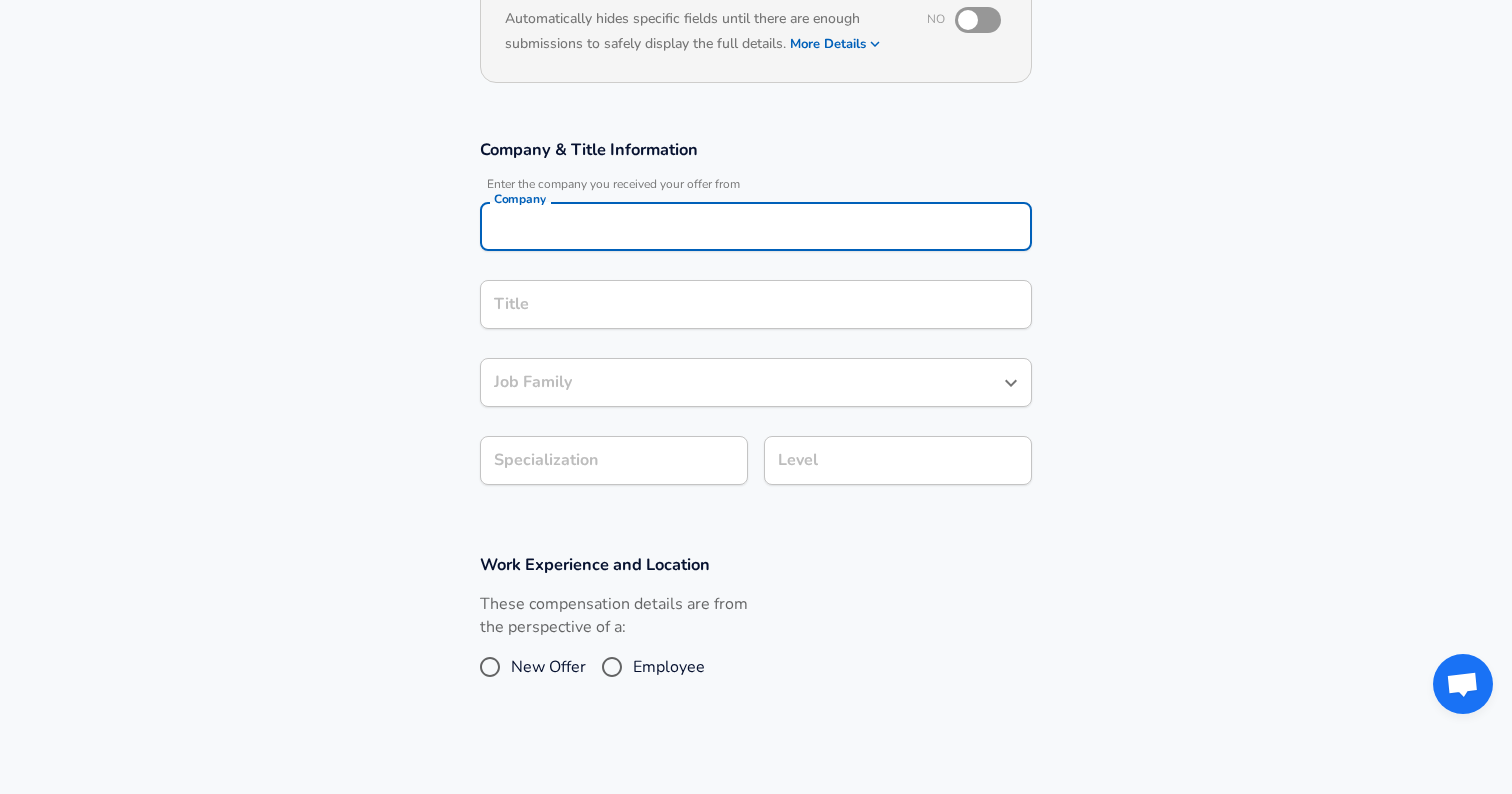 type on "z" 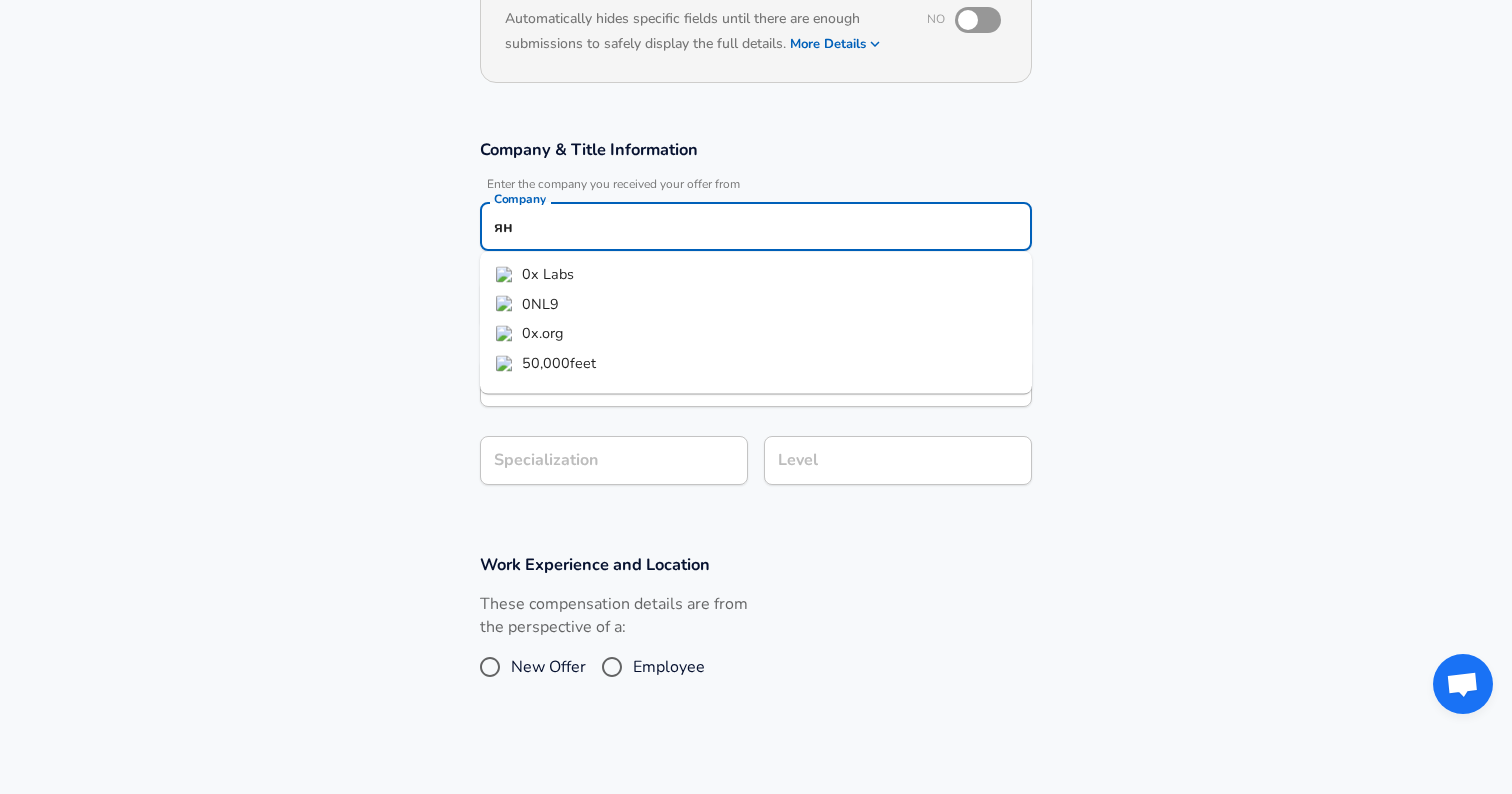 type on "я" 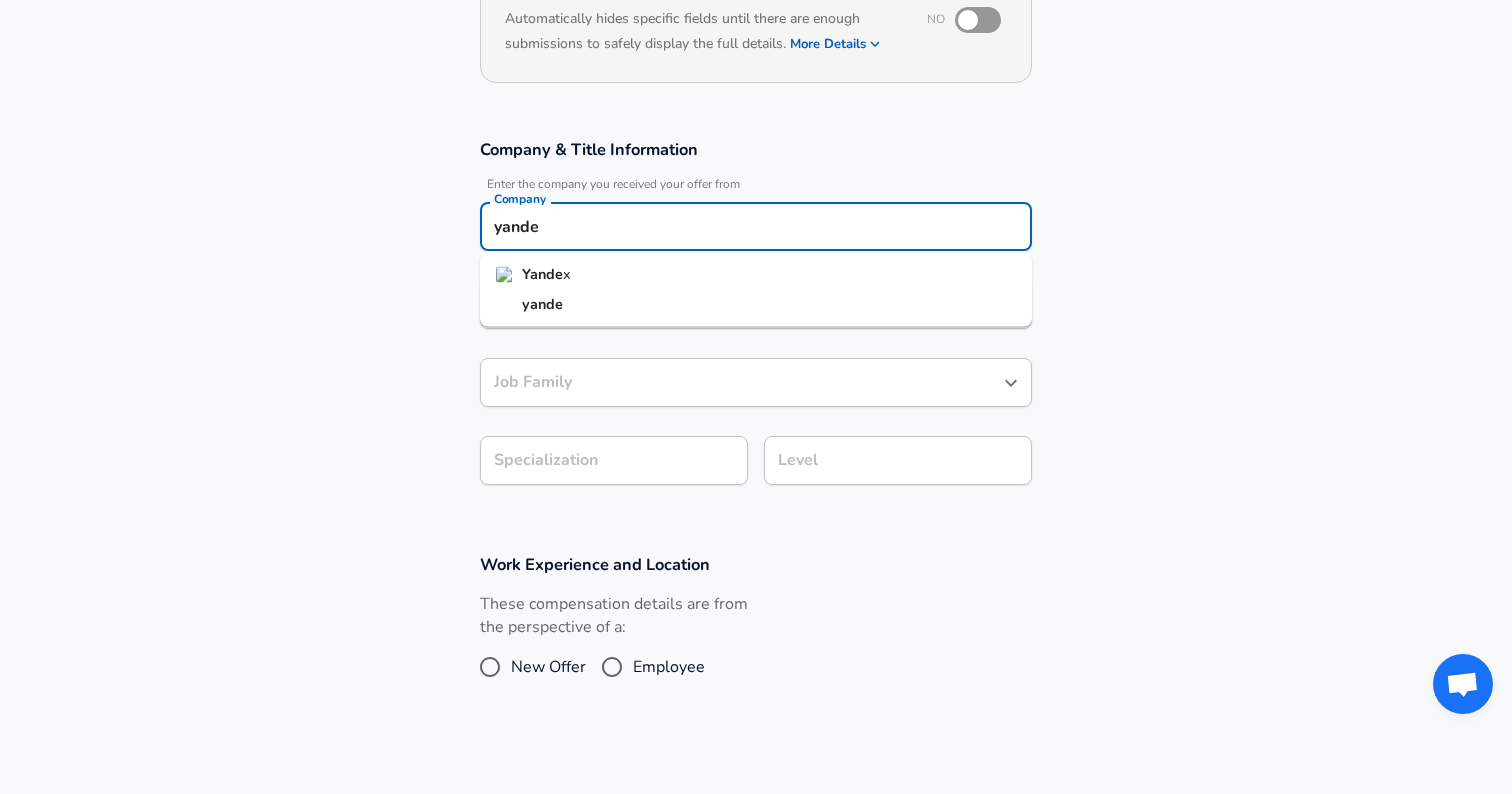click on "Yande x" at bounding box center (756, 275) 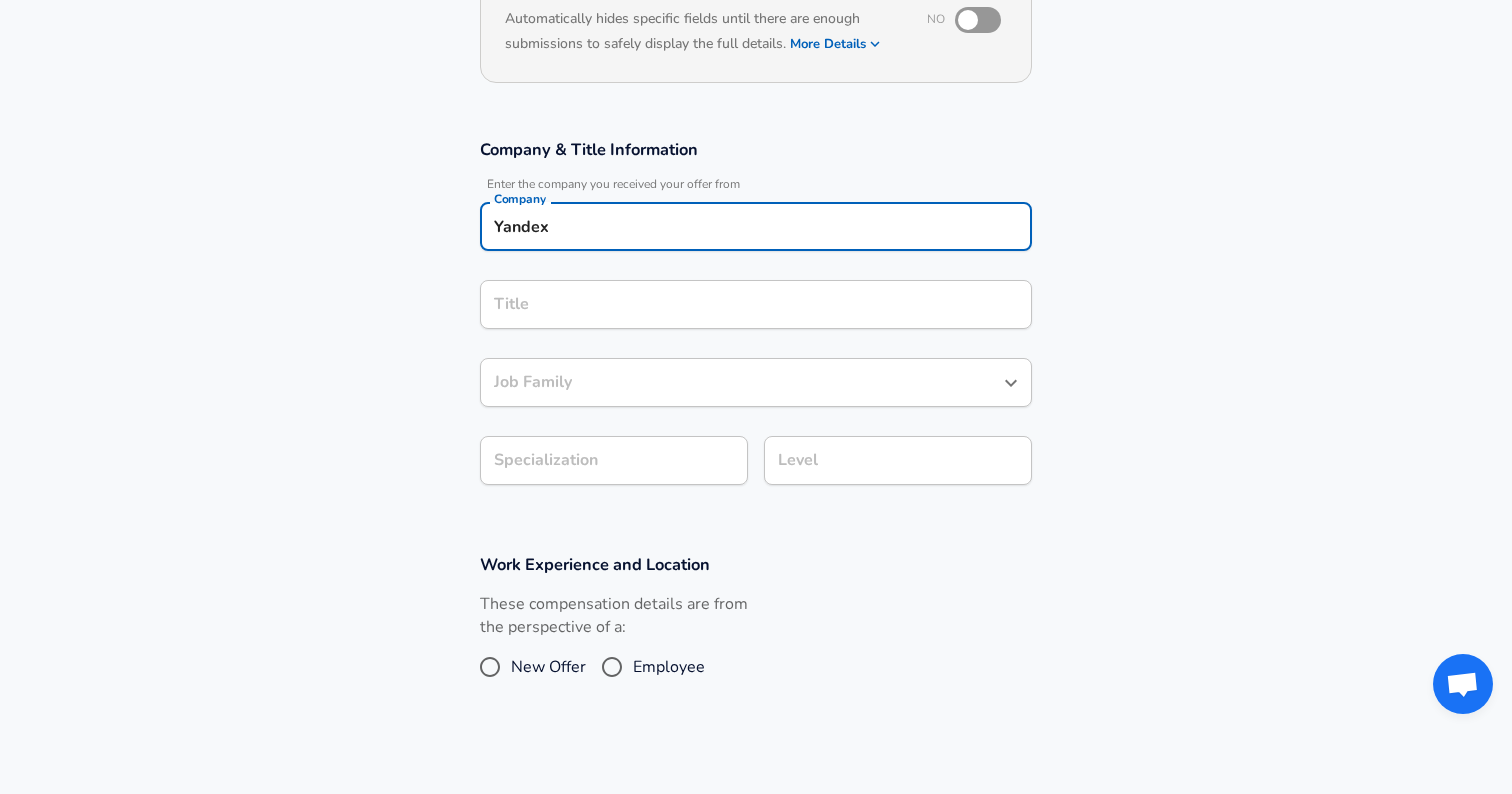 type on "Yandex" 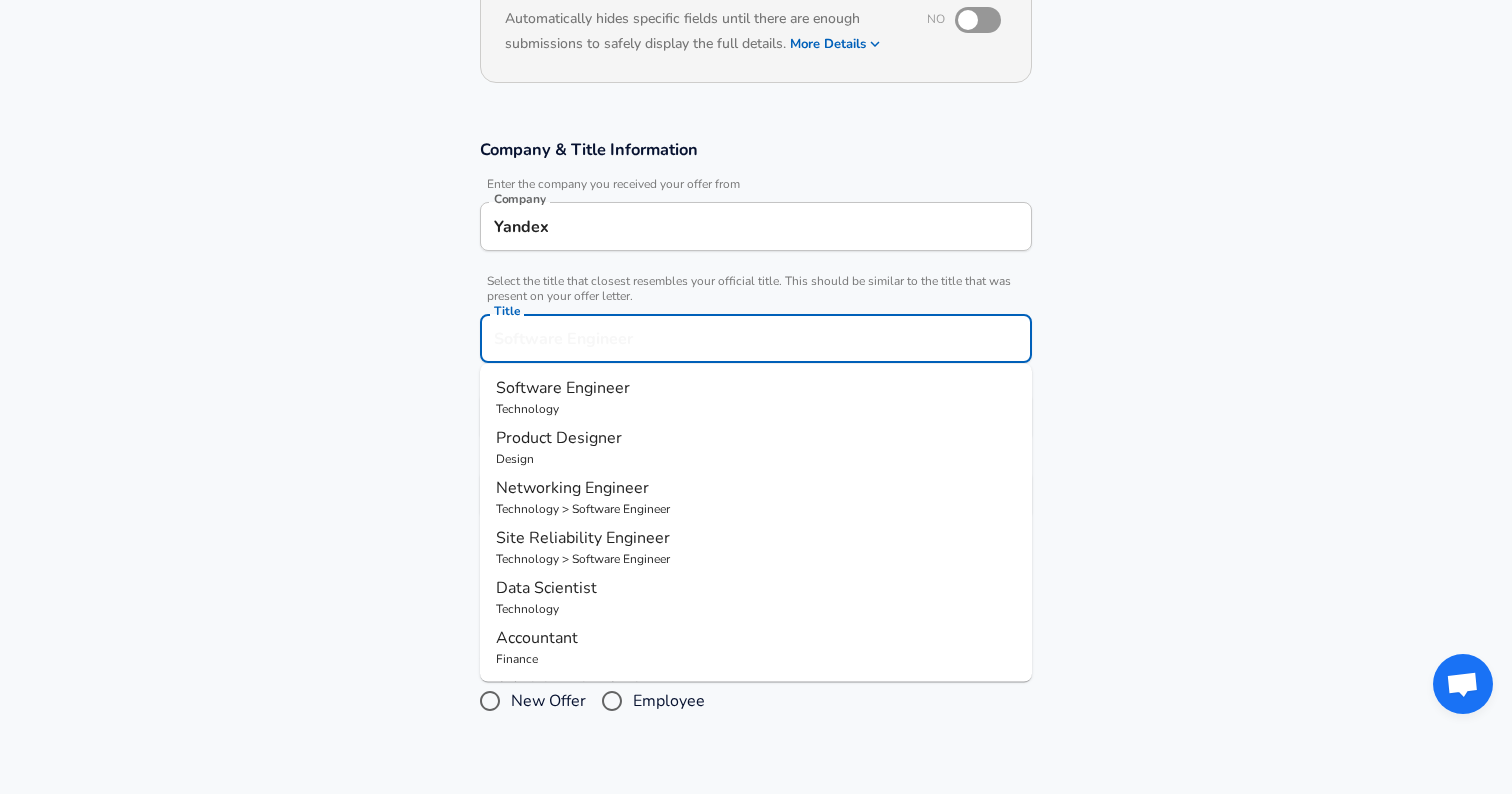 scroll, scrollTop: 281, scrollLeft: 0, axis: vertical 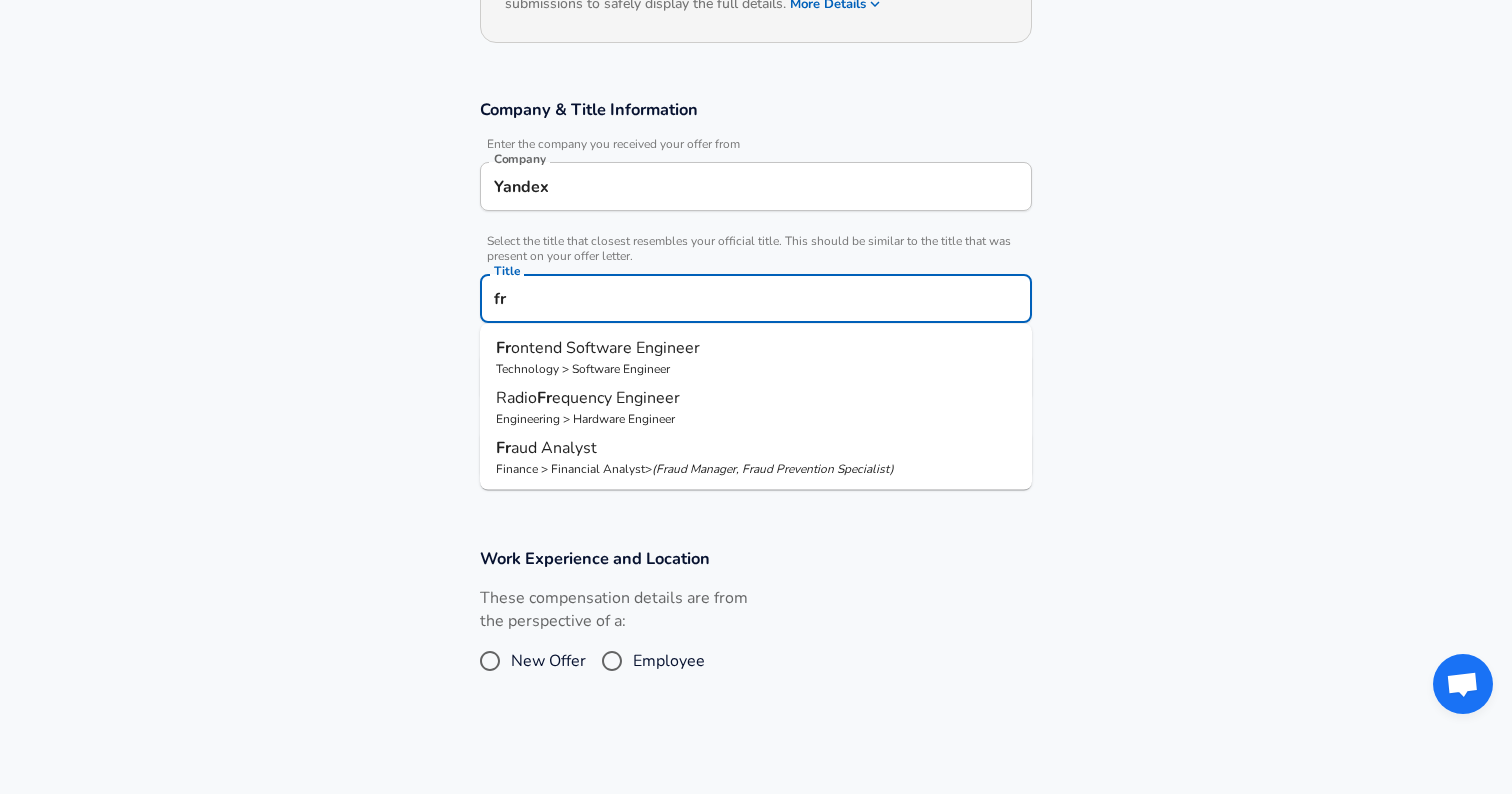 click on "ontend Software Engineer" at bounding box center [605, 348] 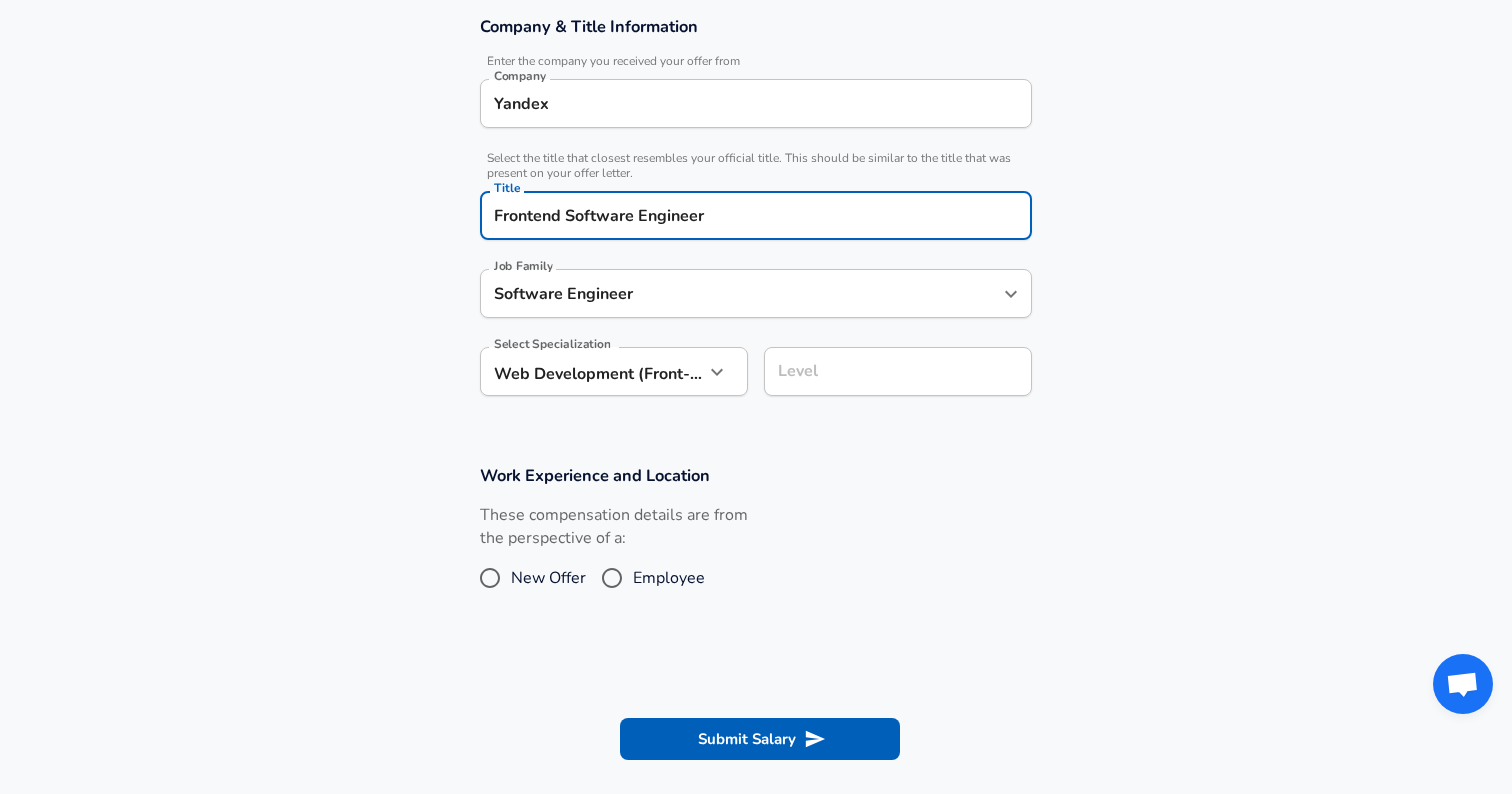 click on "Level" at bounding box center [898, 371] 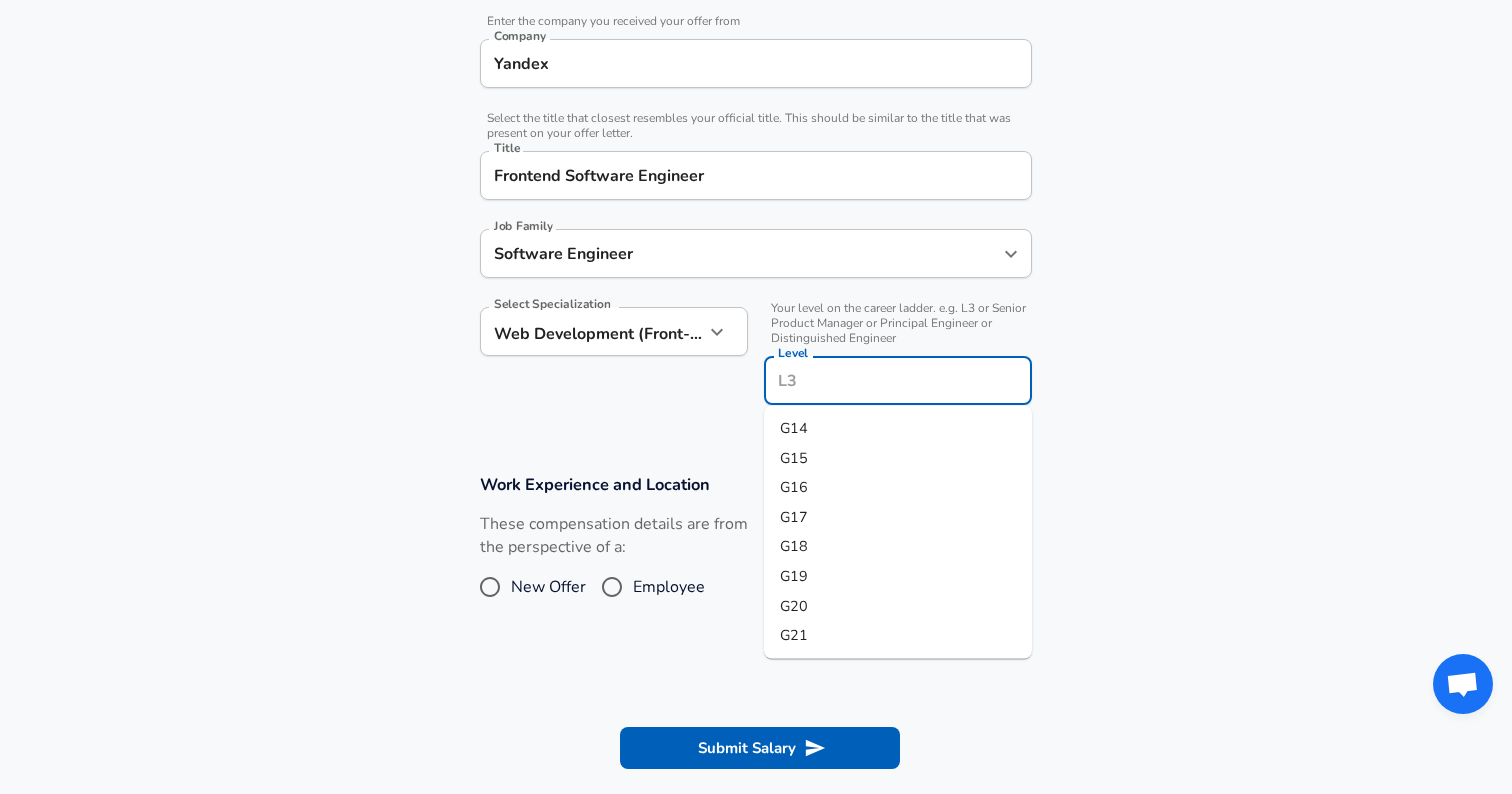 click on "G17" at bounding box center [794, 516] 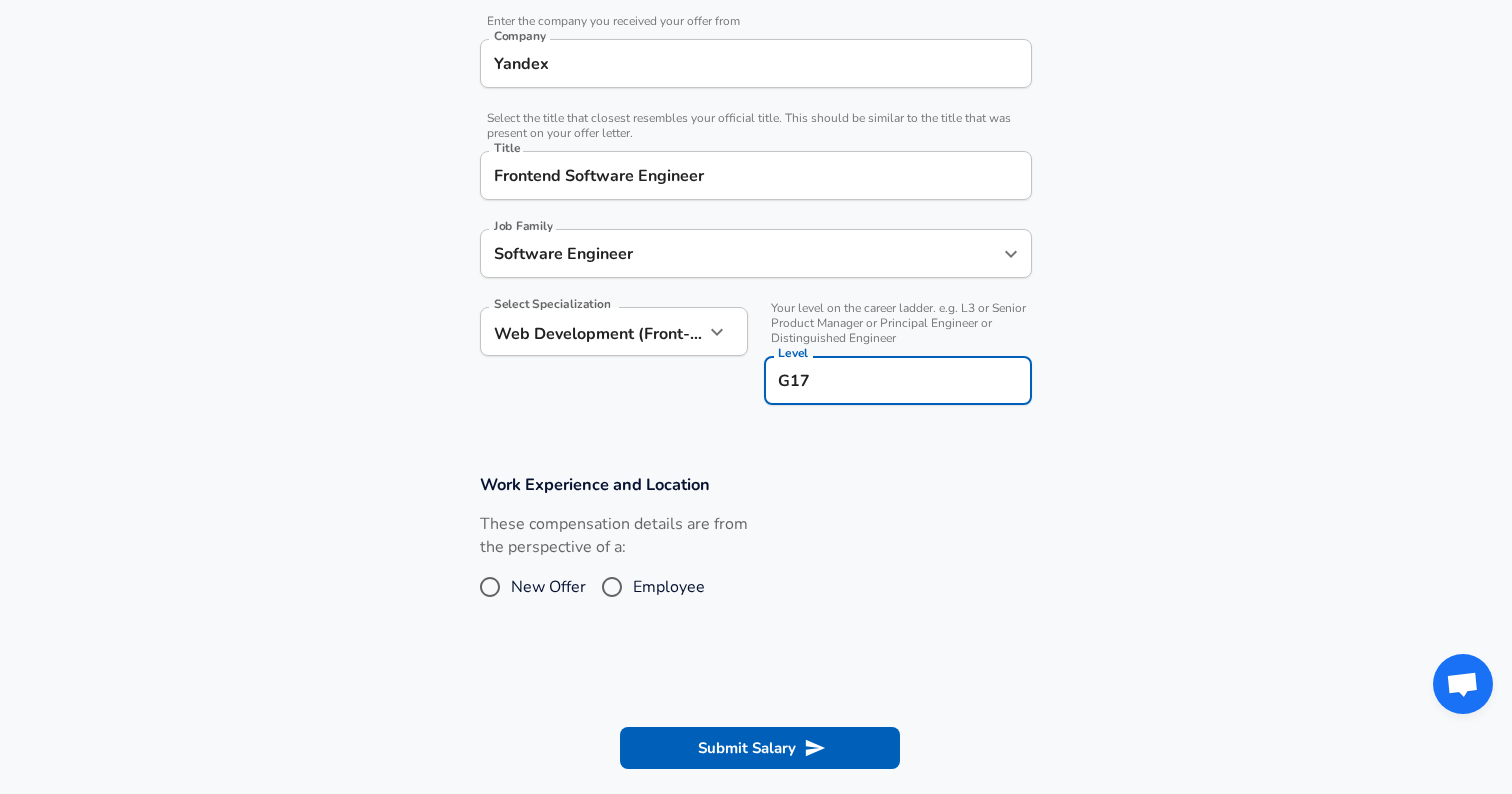 click on "Employee" at bounding box center (612, 587) 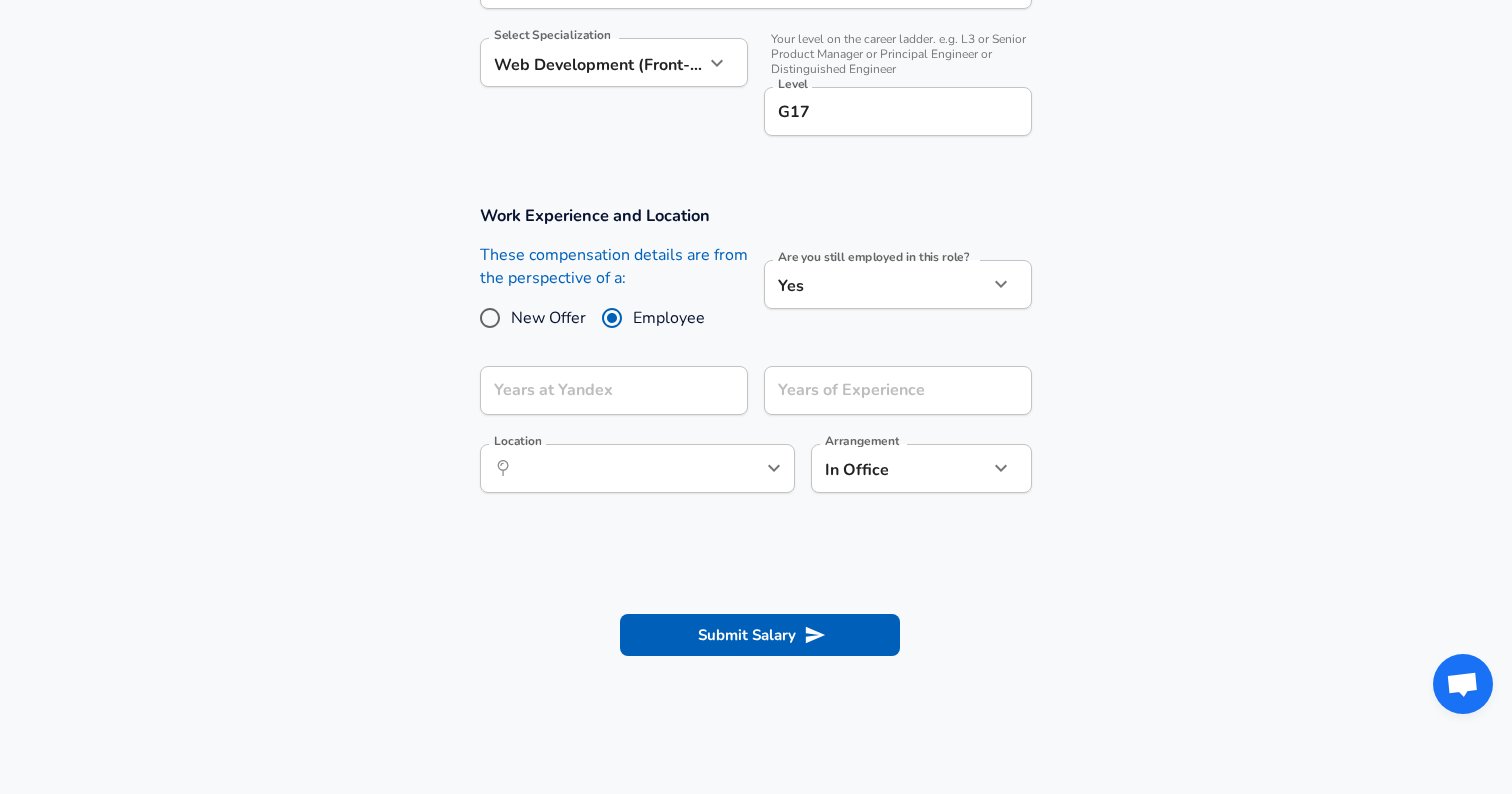scroll, scrollTop: 675, scrollLeft: 0, axis: vertical 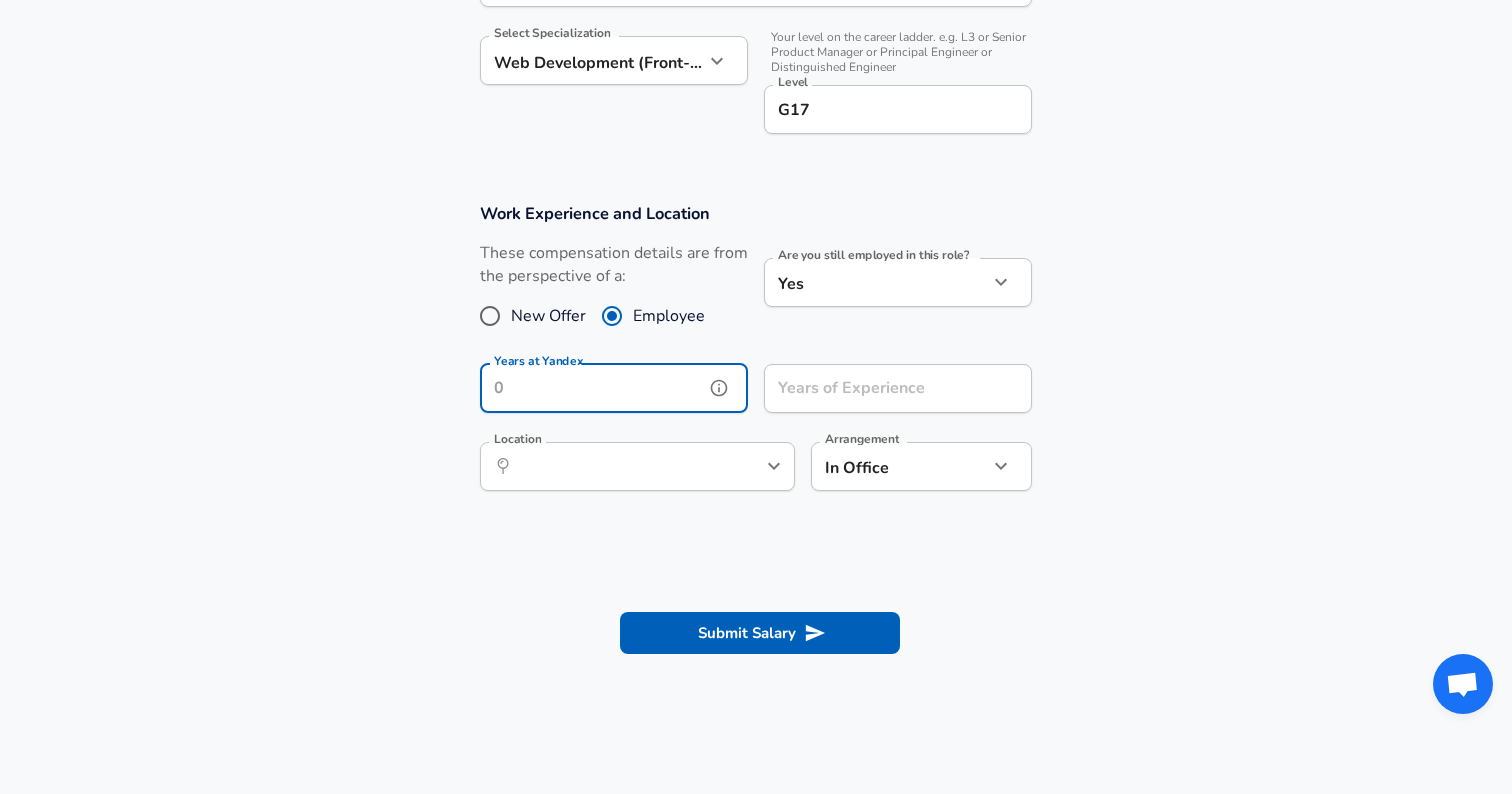 click on "Years at Yandex" at bounding box center (592, 388) 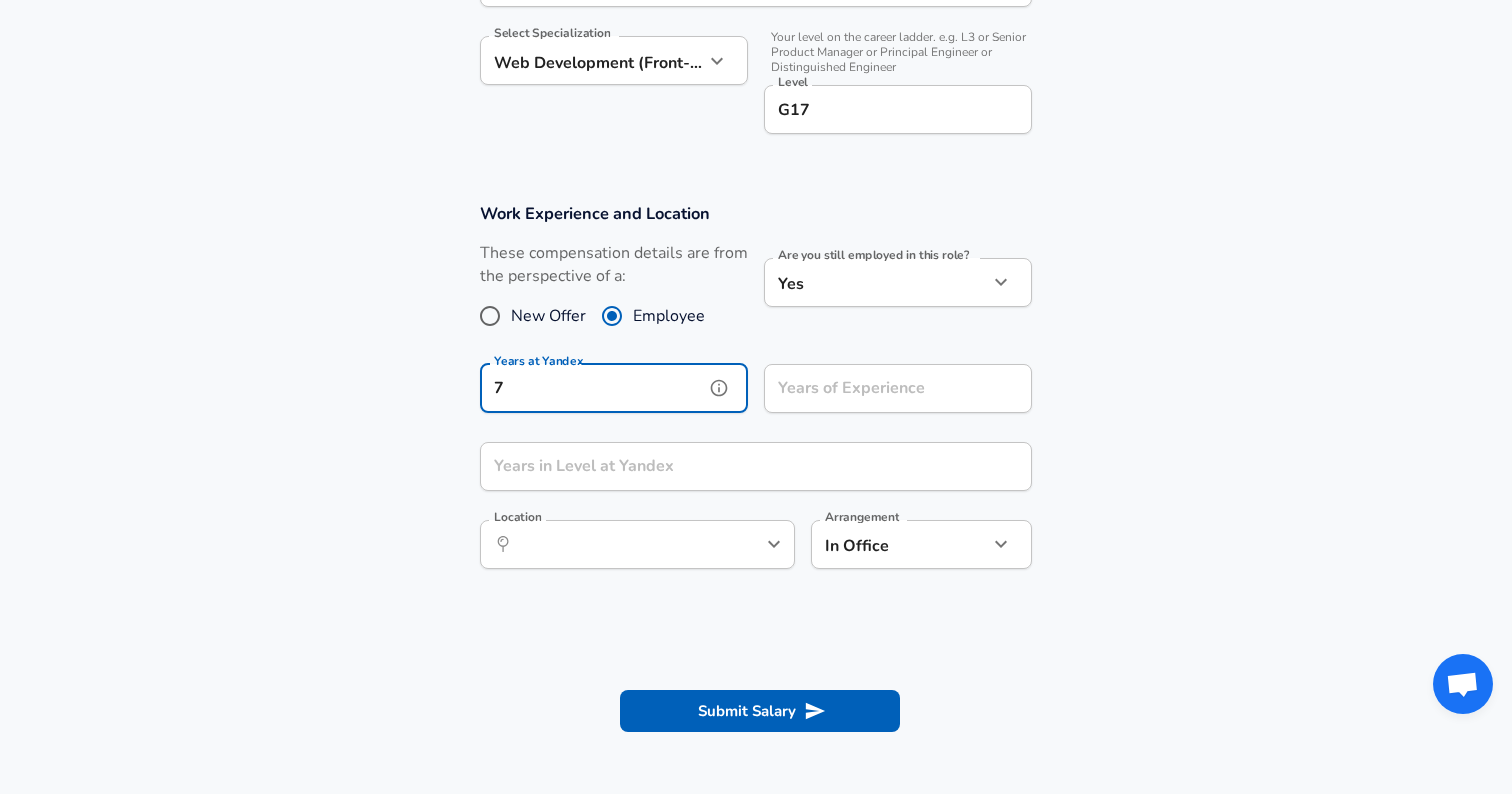 type on "7" 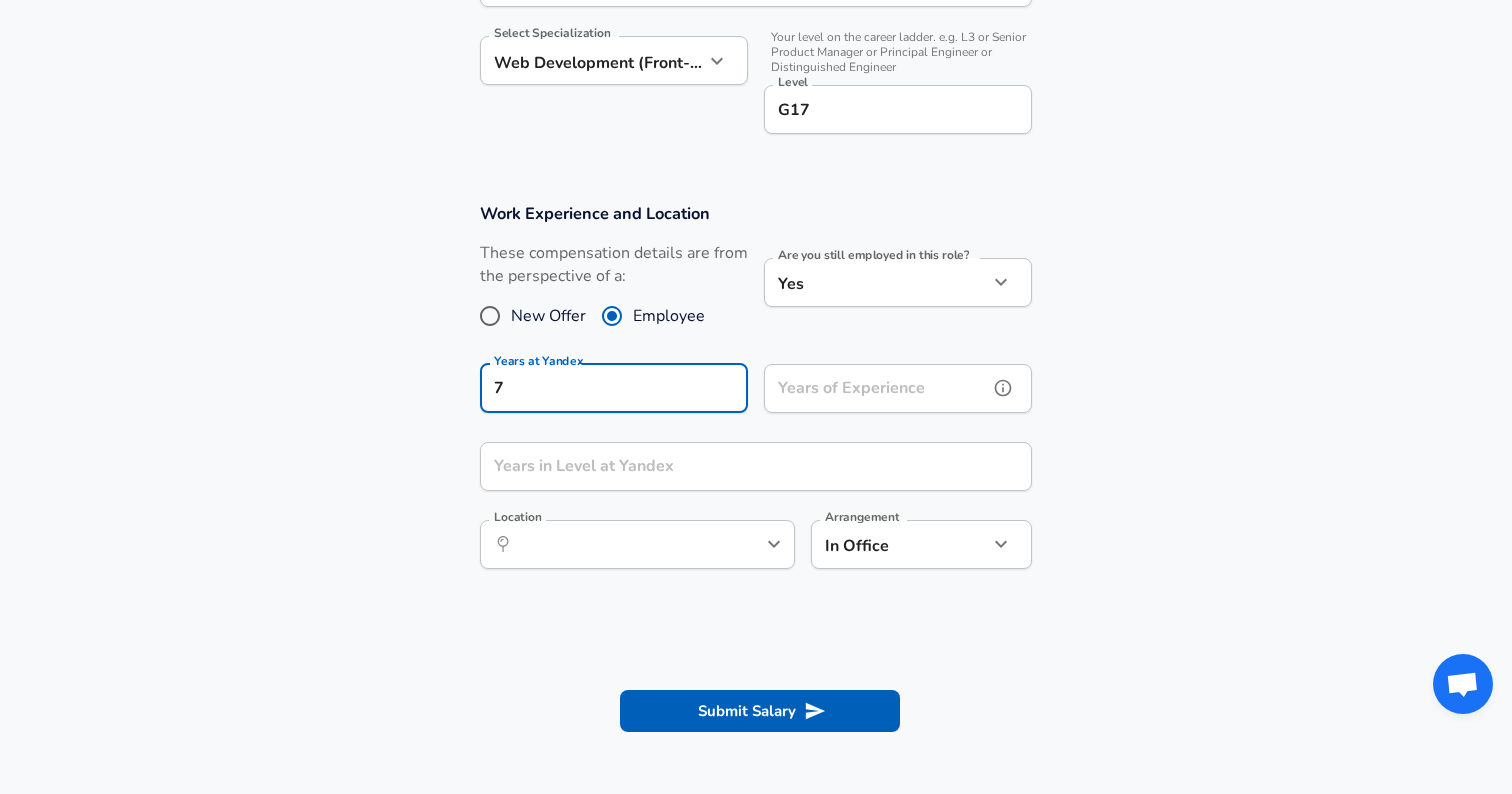 click on "Years of Experience" at bounding box center [876, 388] 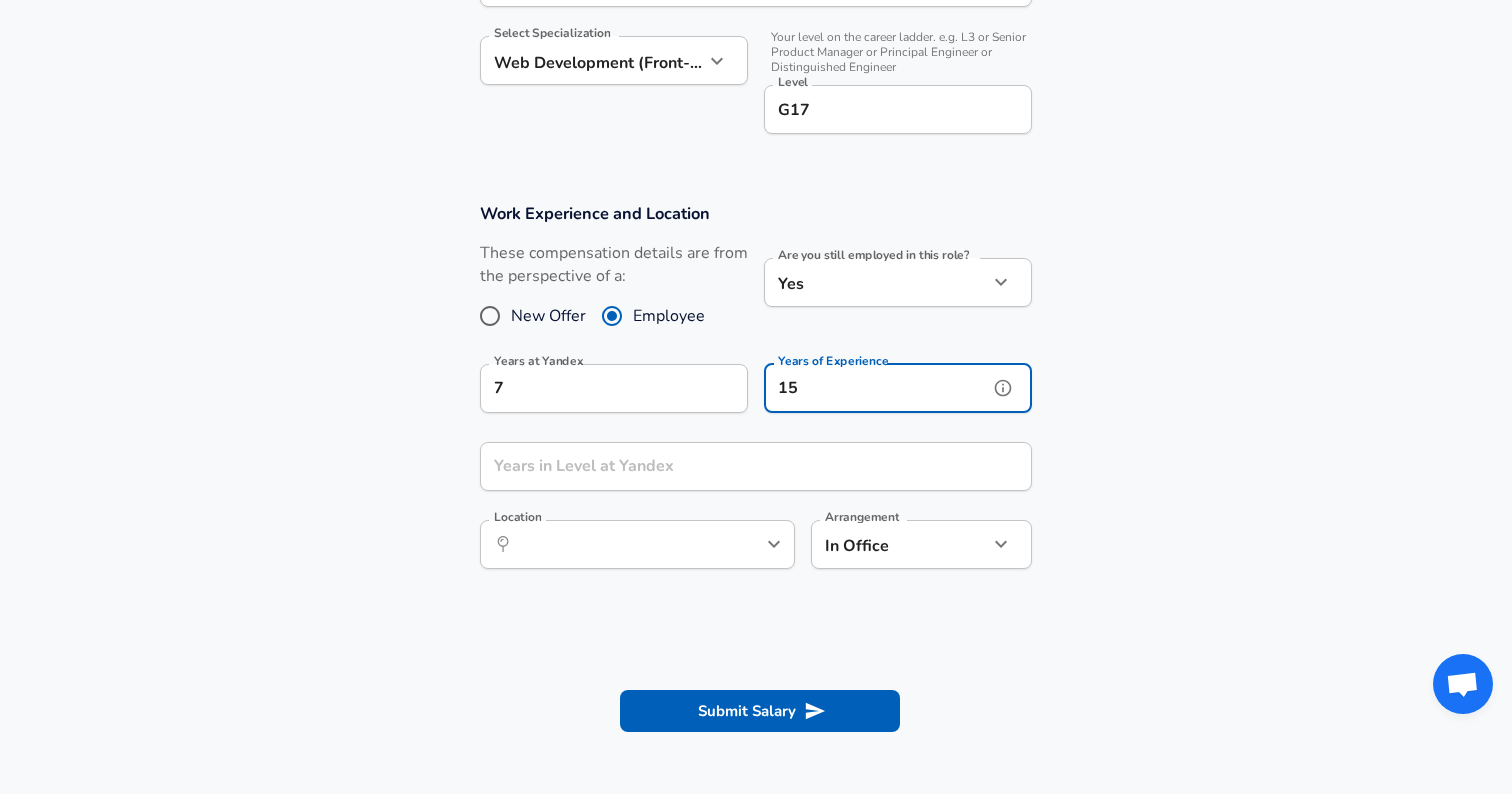 type on "15" 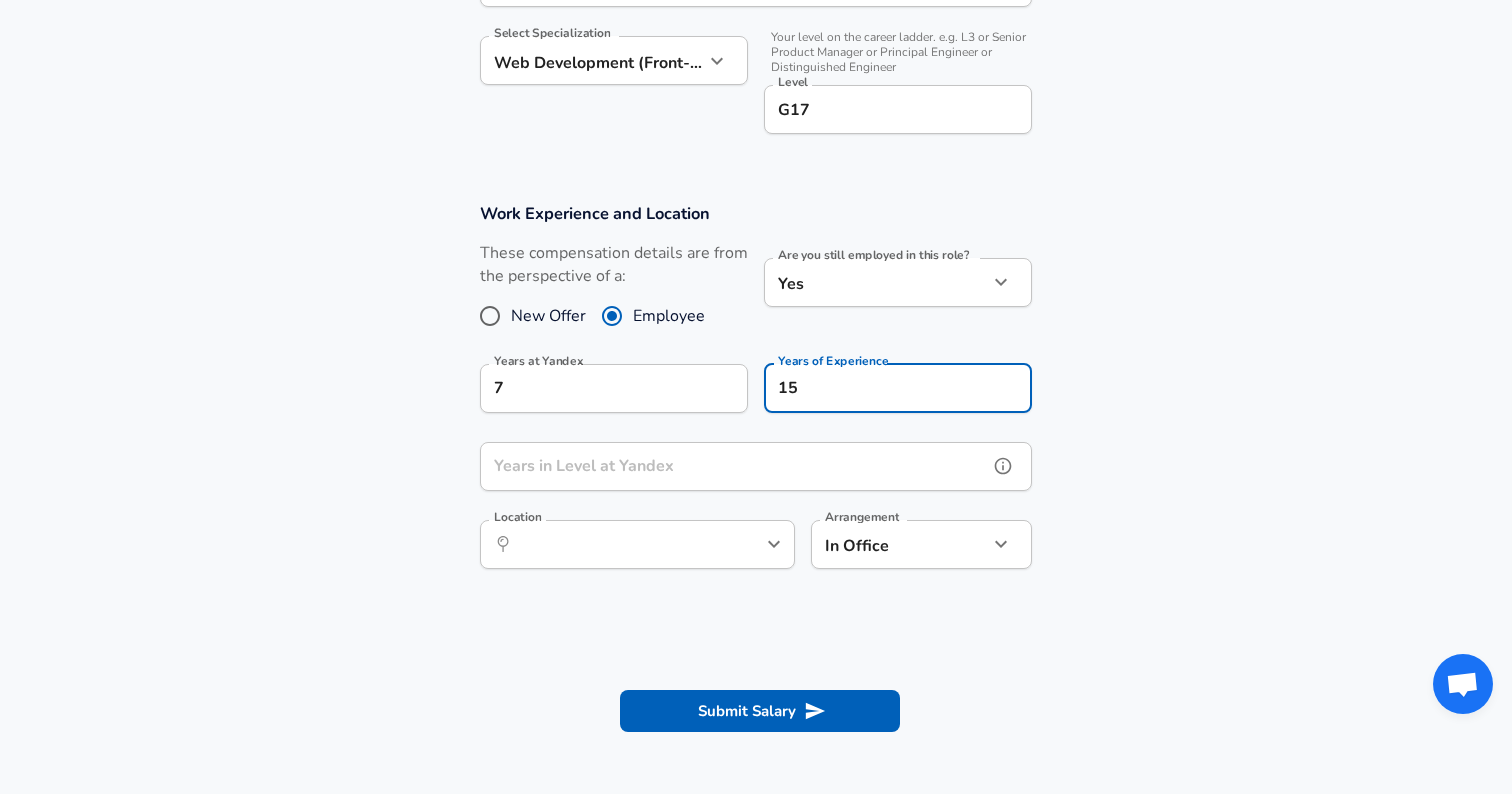 click on "Years in Level at Yandex" at bounding box center [734, 466] 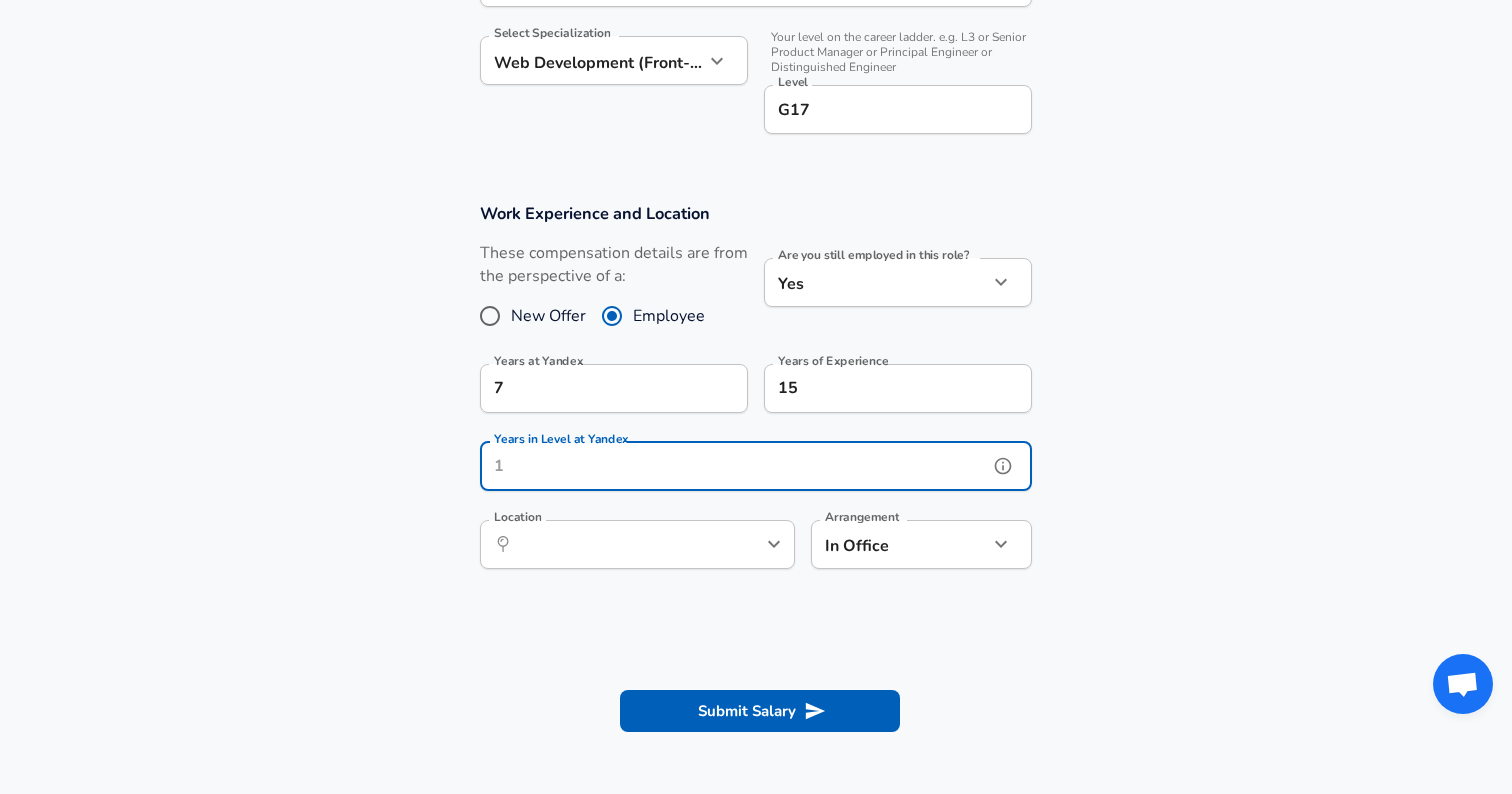 click 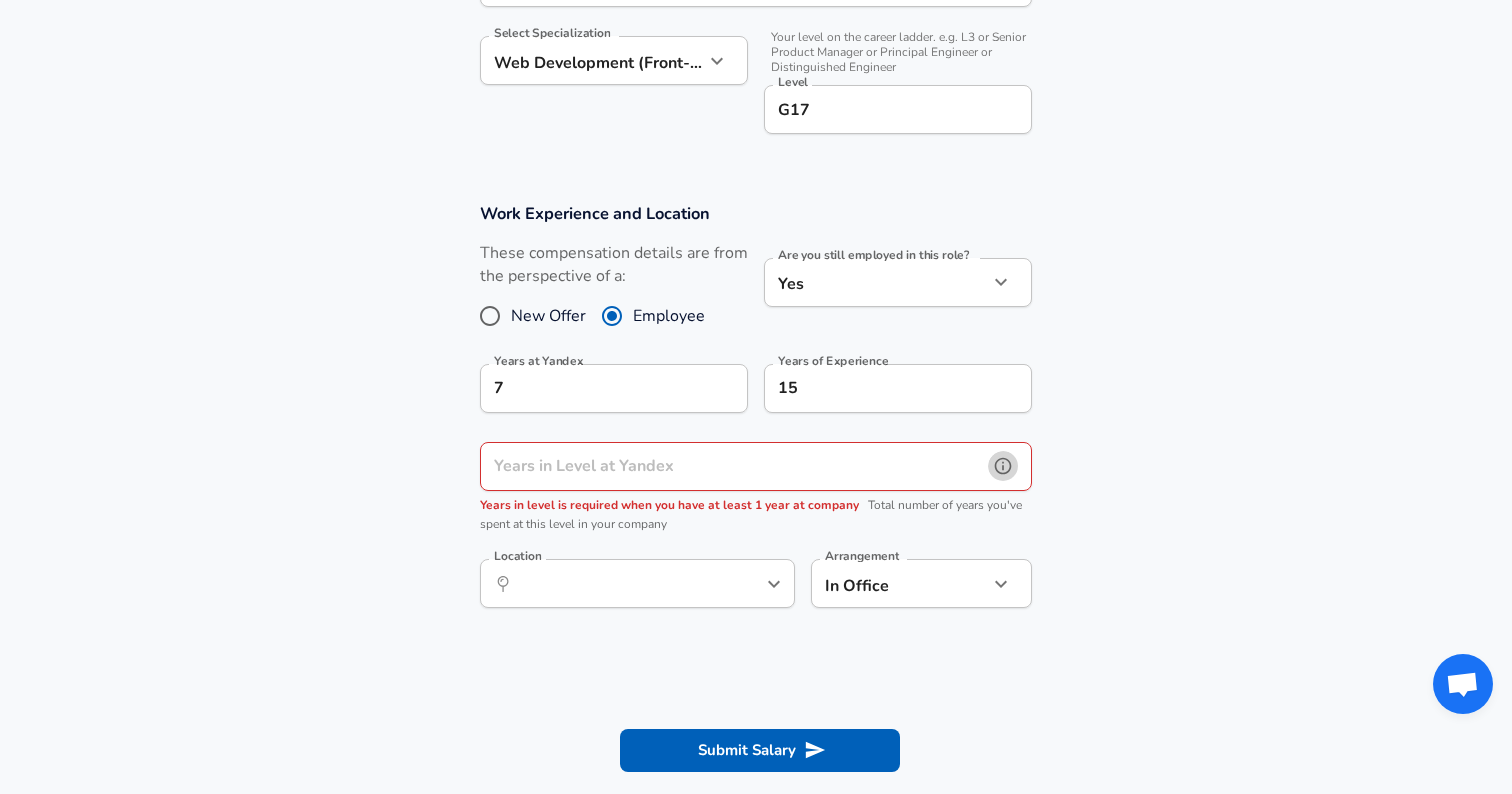 click 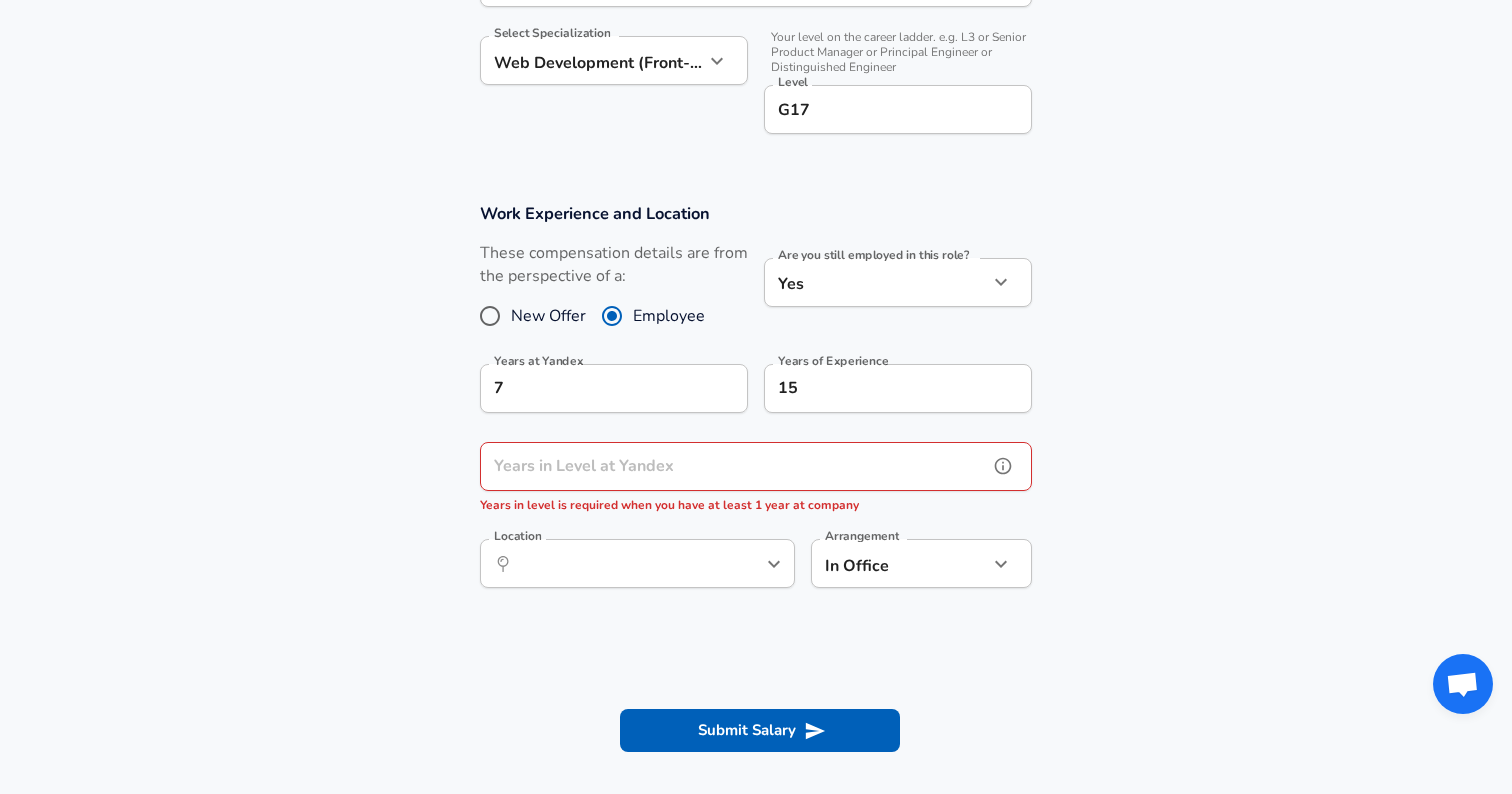click 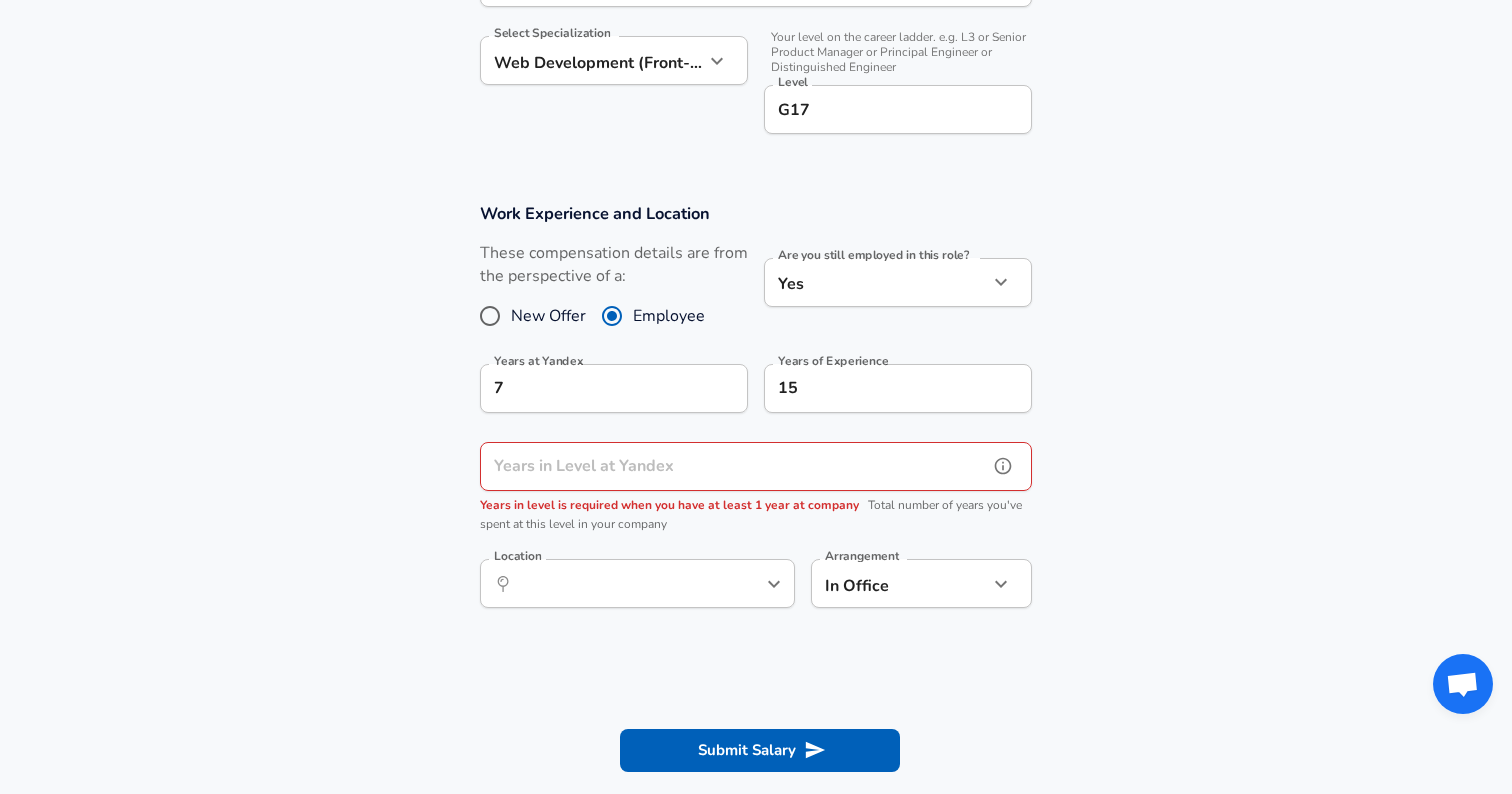 click on "Years in Level at Yandex" at bounding box center (734, 466) 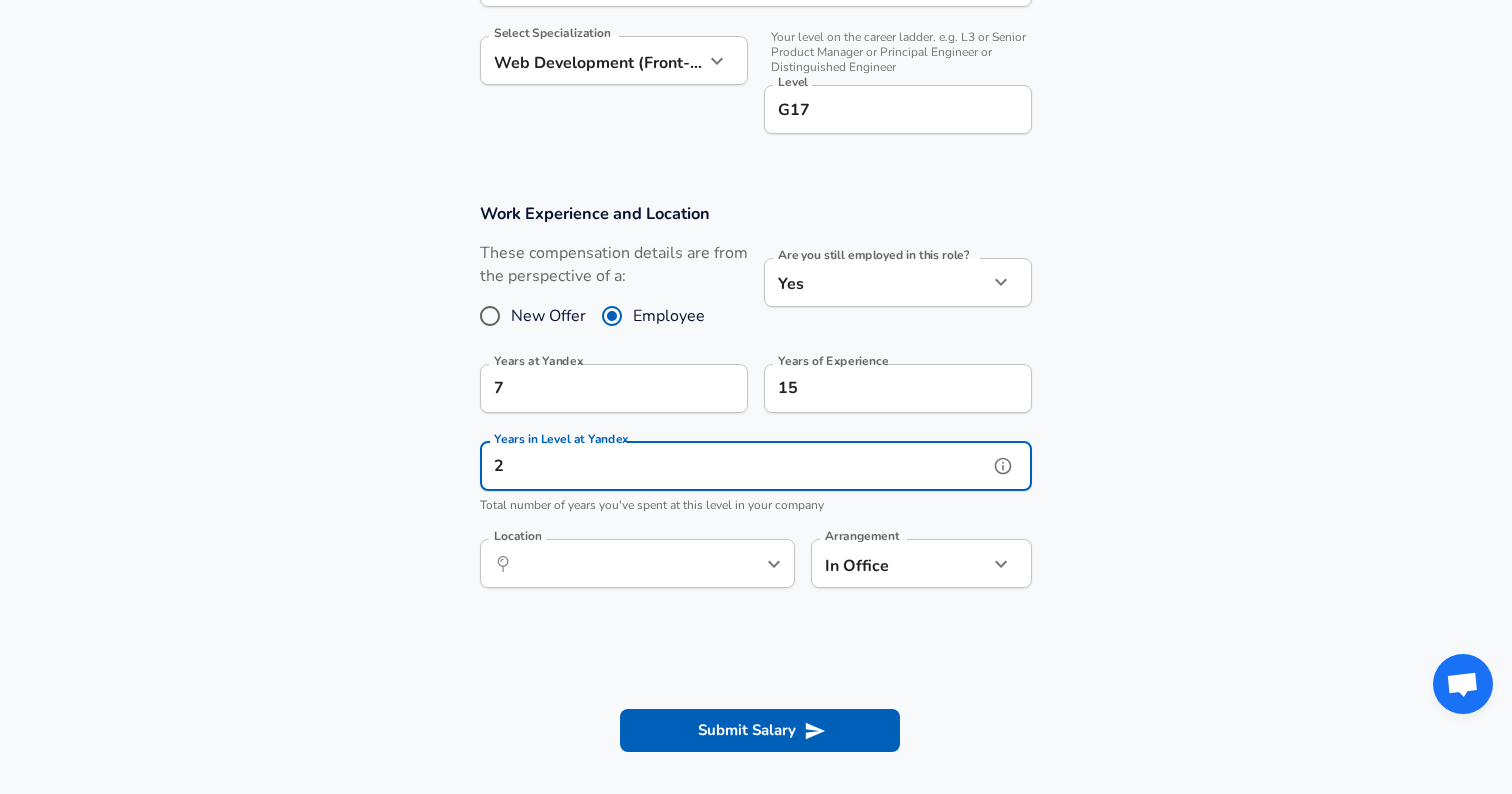 type on "2" 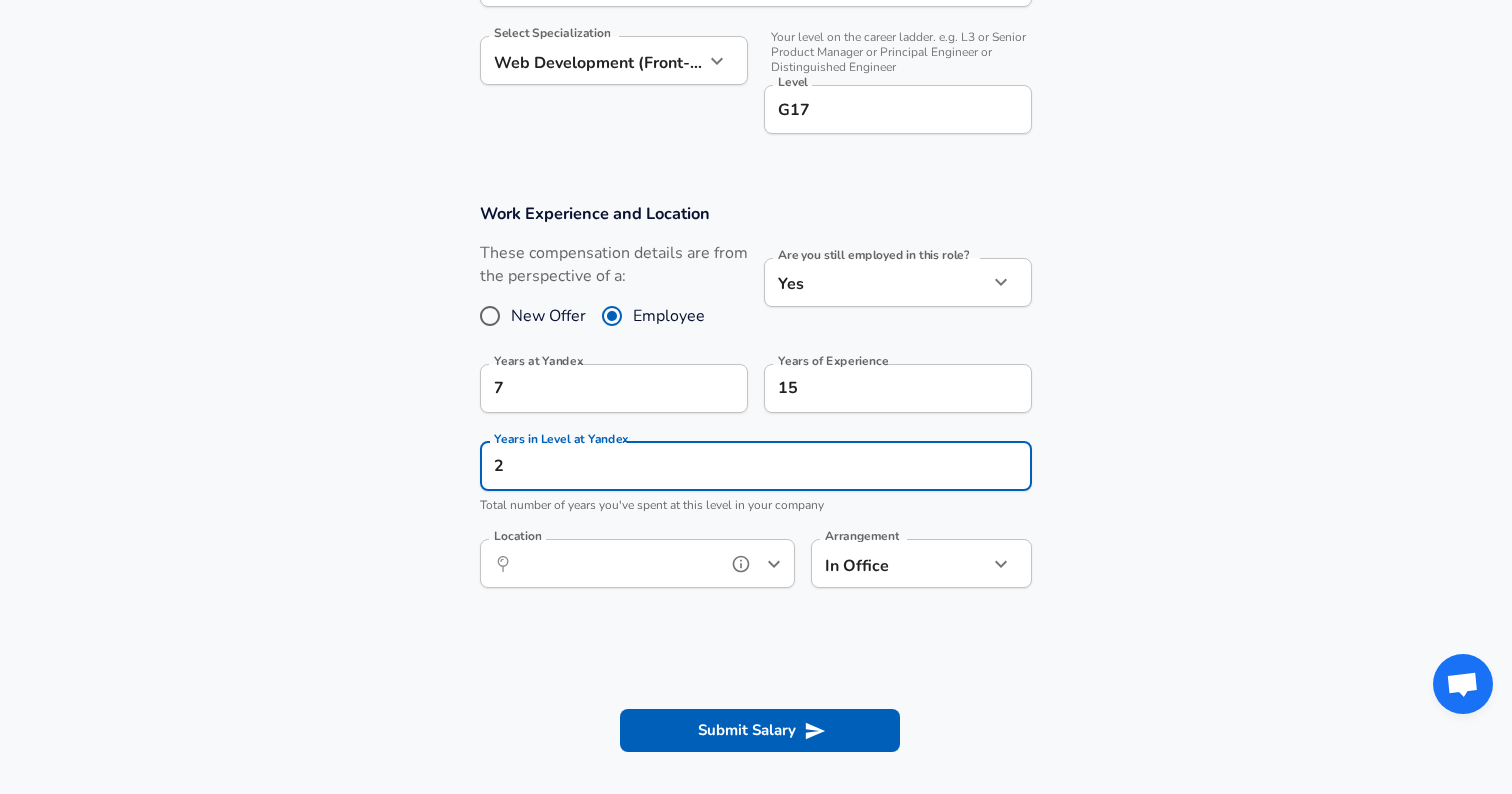 click on "Location" at bounding box center [615, 563] 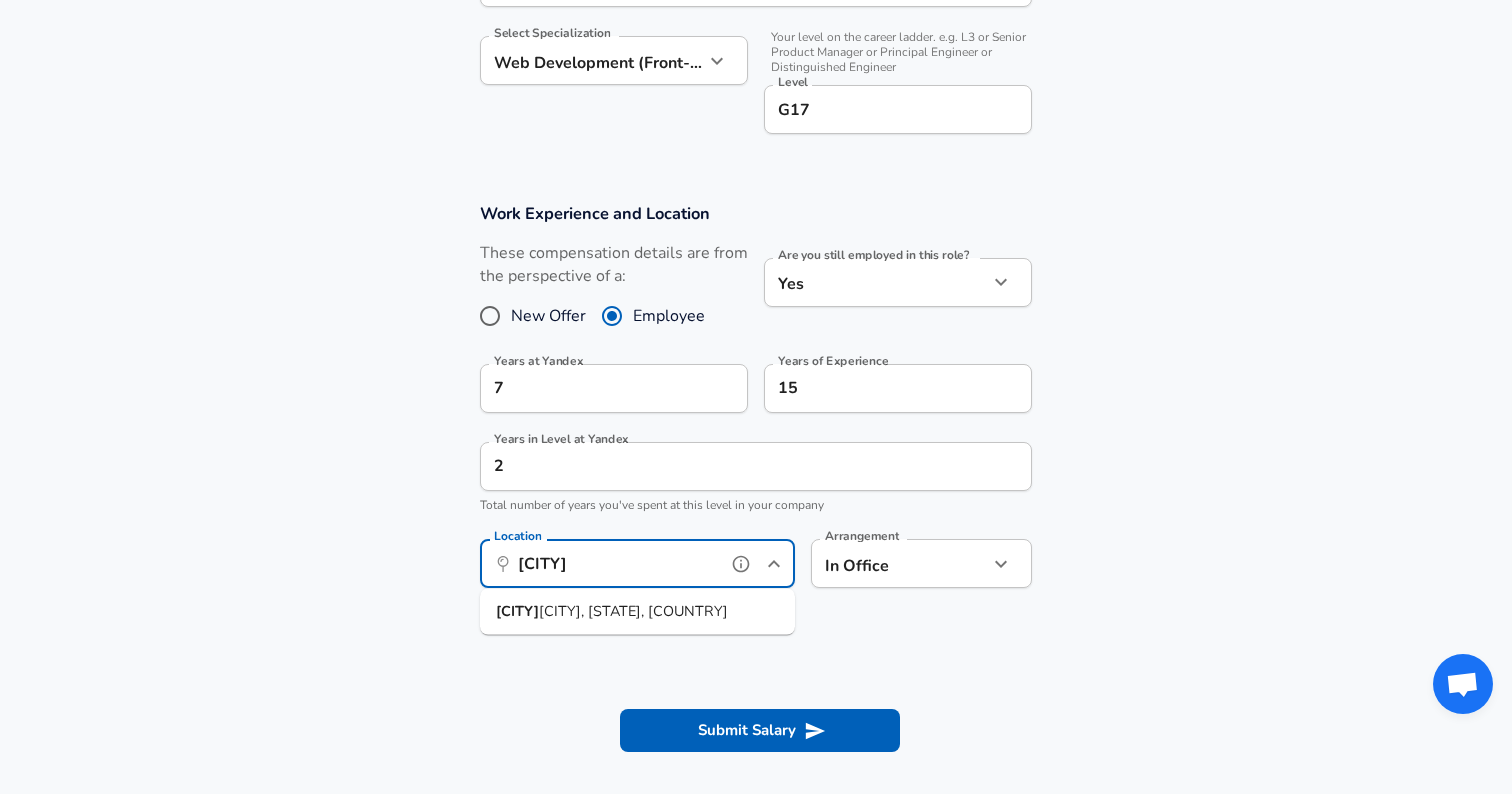 click on "[CITY], [STATE], [COUNTRY]" at bounding box center [633, 611] 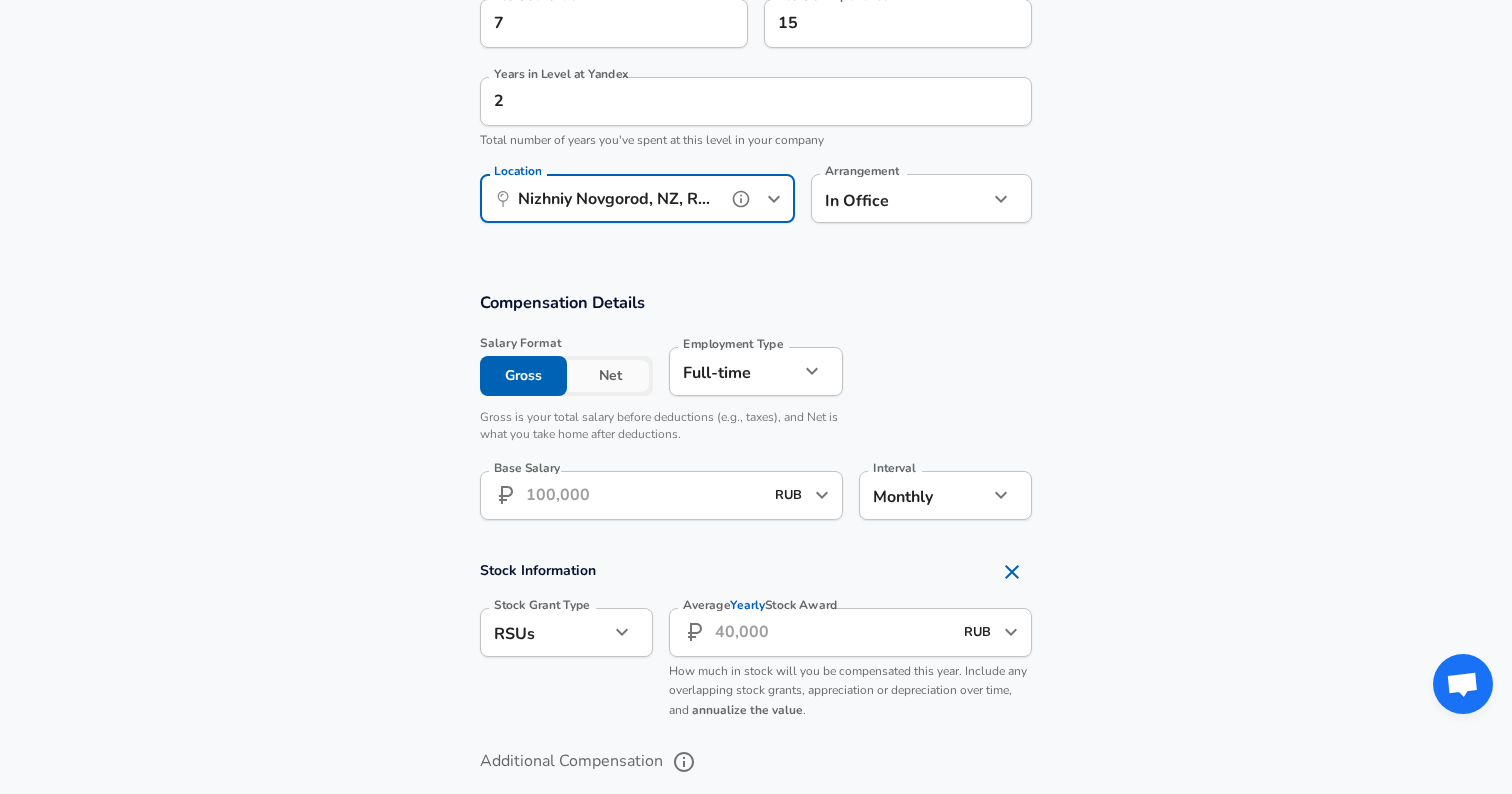 scroll, scrollTop: 1042, scrollLeft: 0, axis: vertical 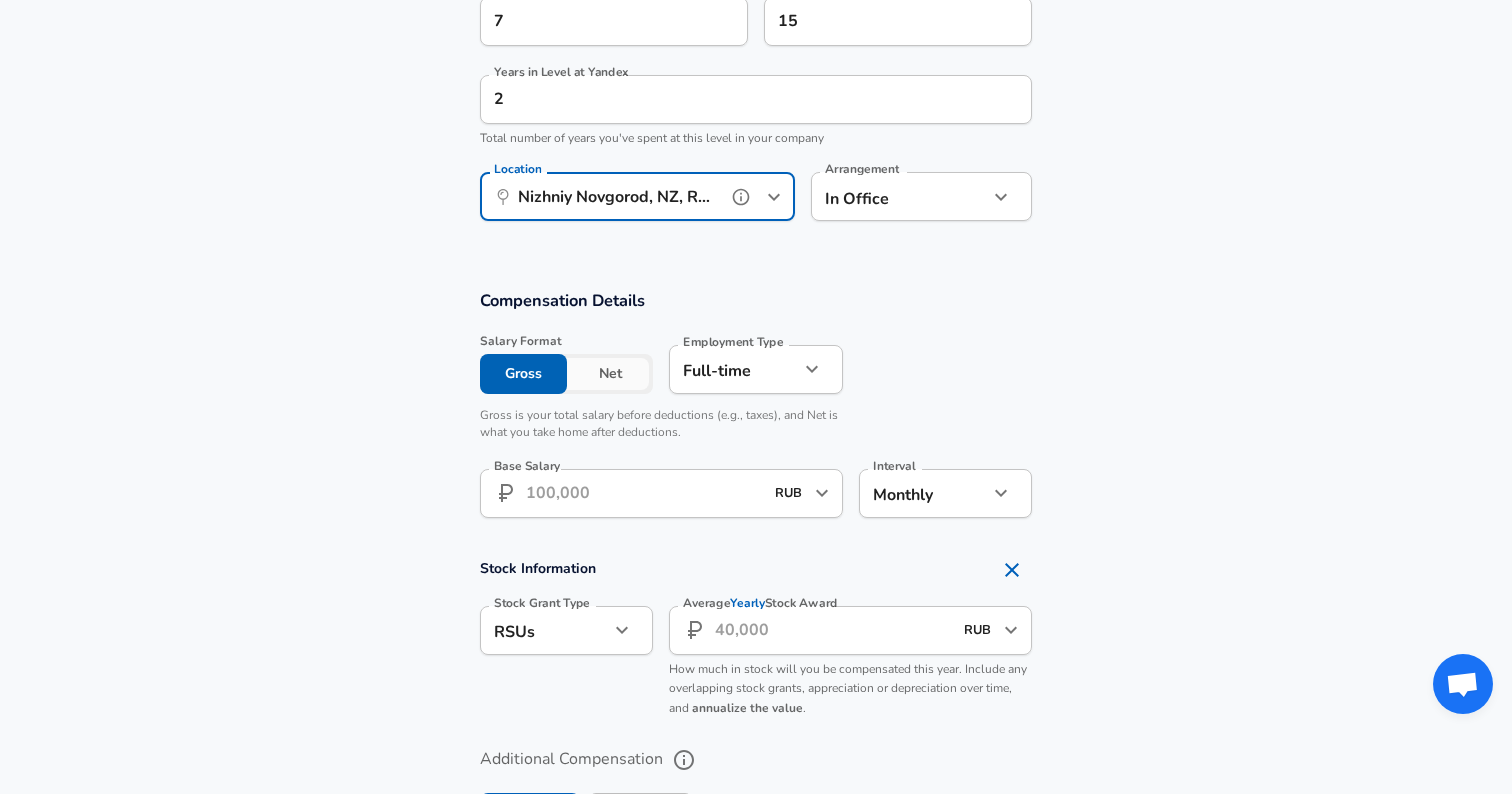 type on "Nizhniy Novgorod, NZ, Russia" 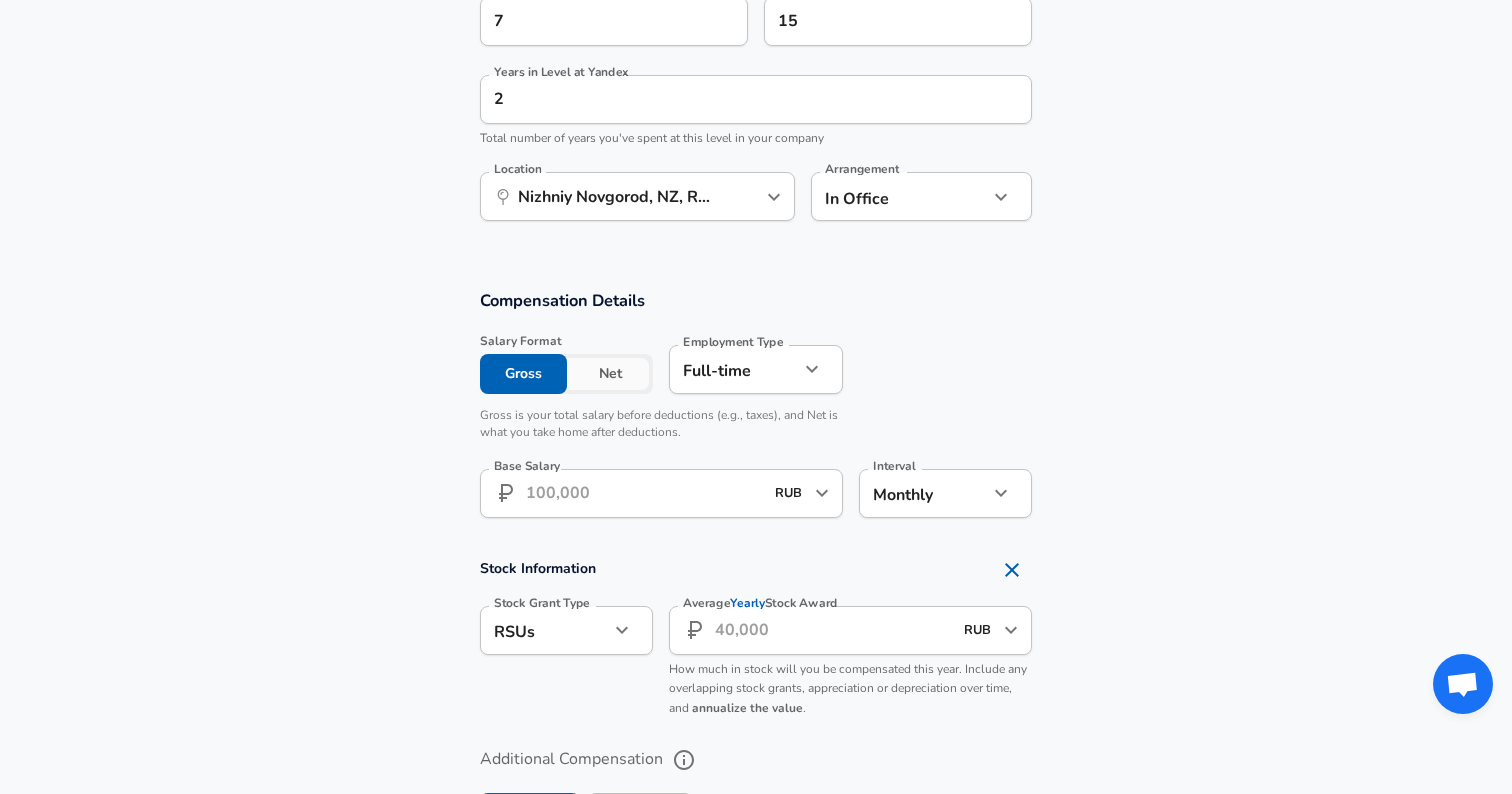 click on "Net" at bounding box center [610, 374] 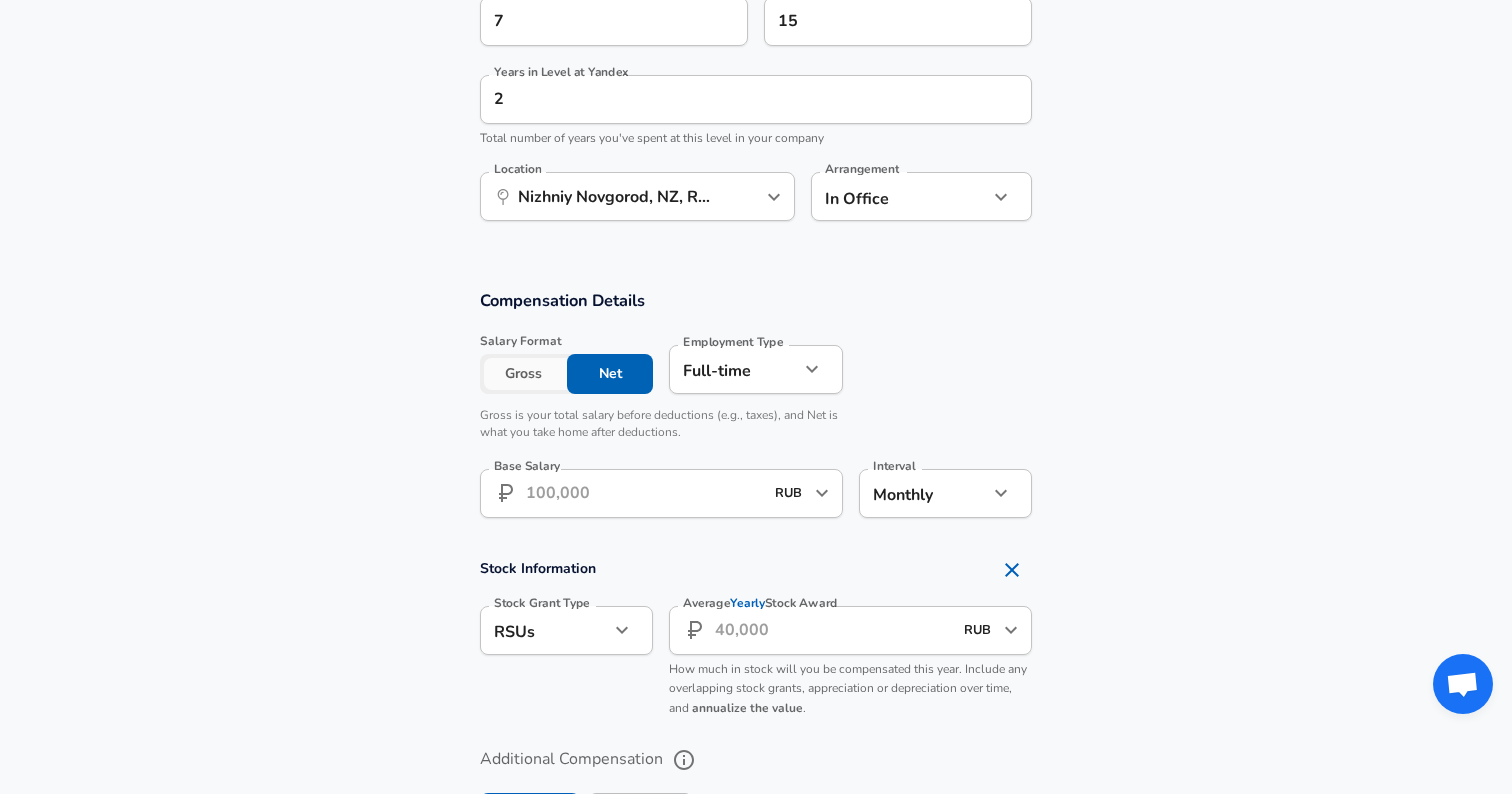 click on "Gross" at bounding box center [523, 374] 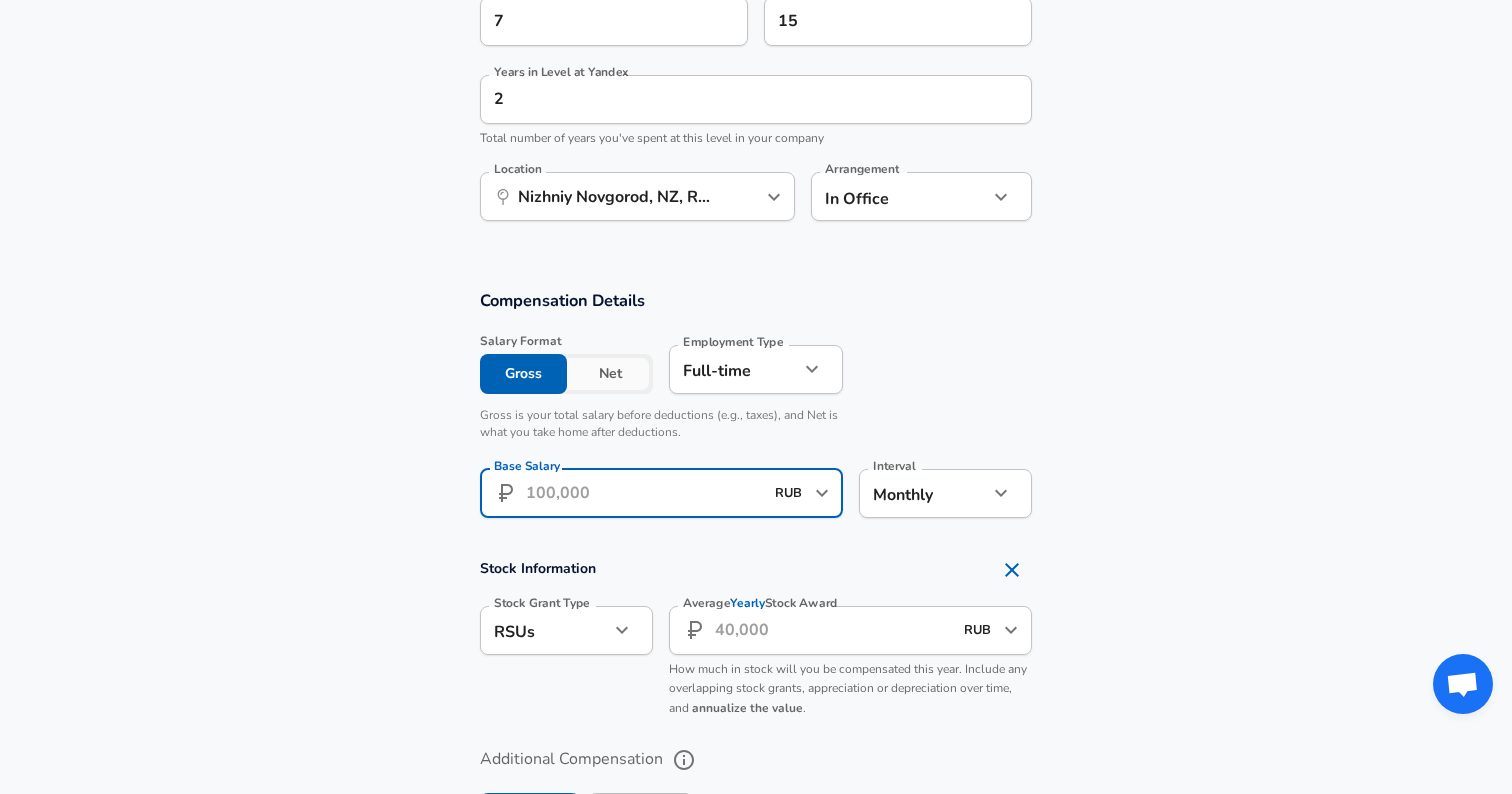 click on "Base Salary" at bounding box center (644, 493) 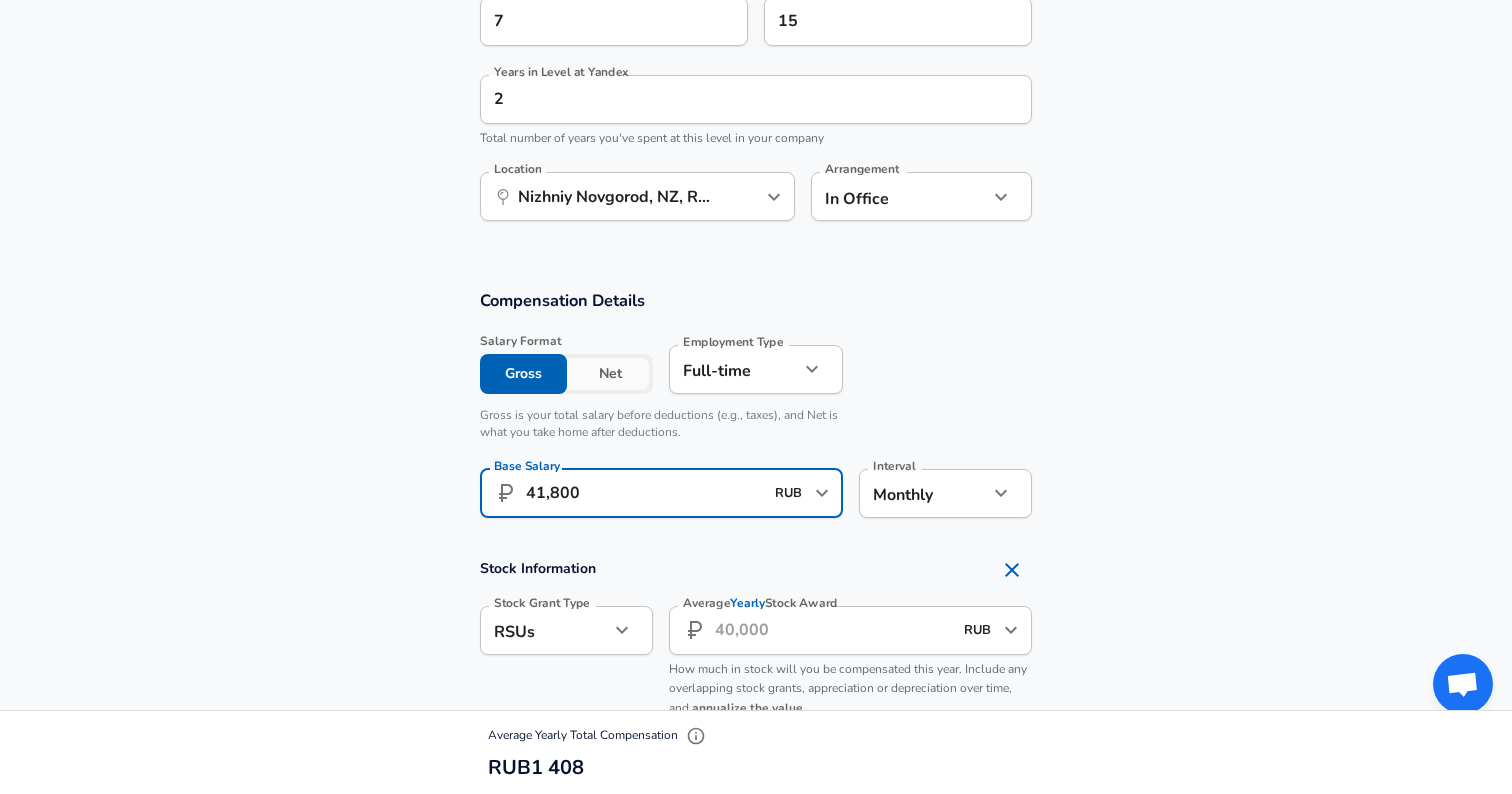 type on "418,000" 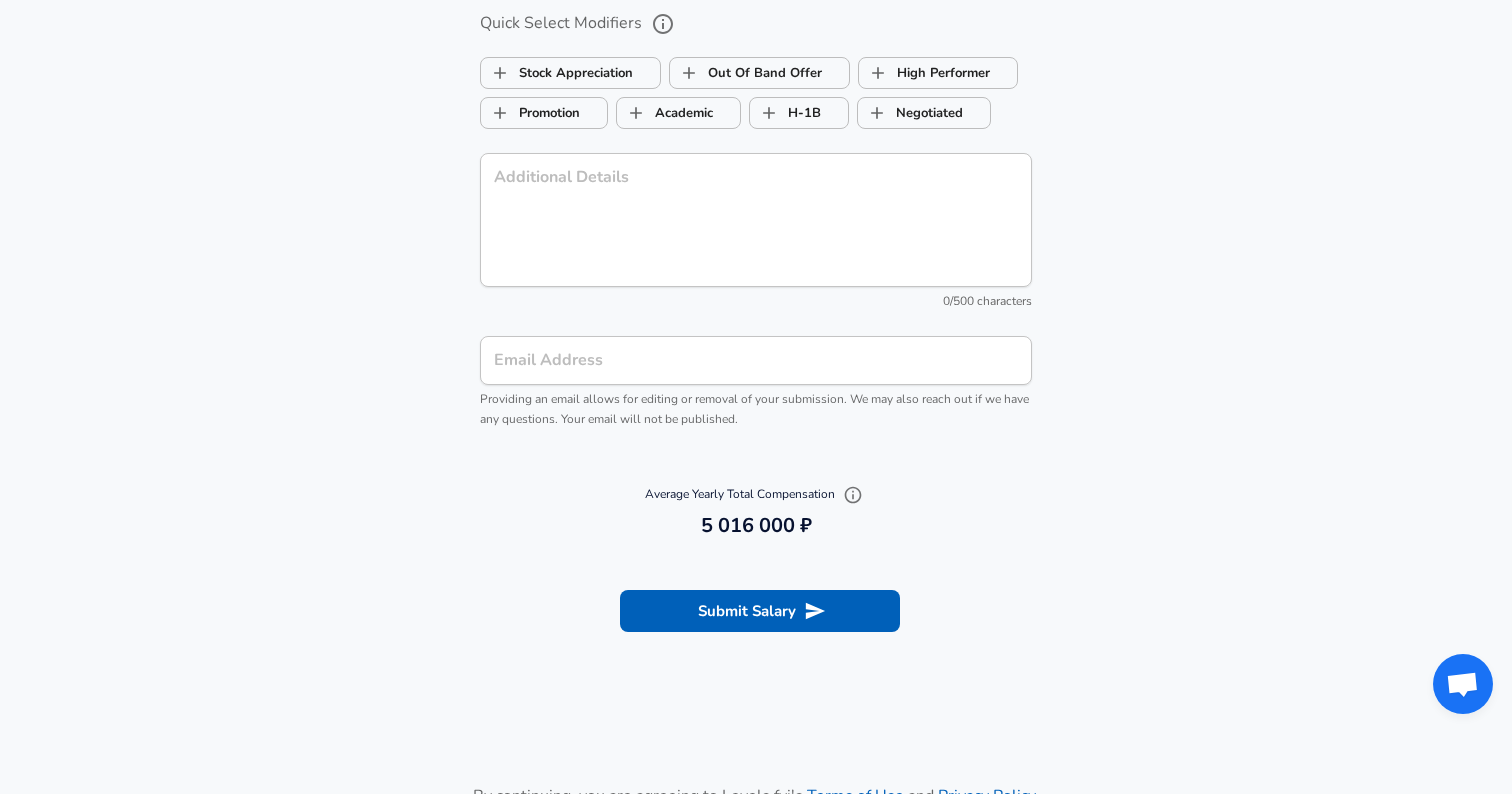 scroll, scrollTop: 2160, scrollLeft: 0, axis: vertical 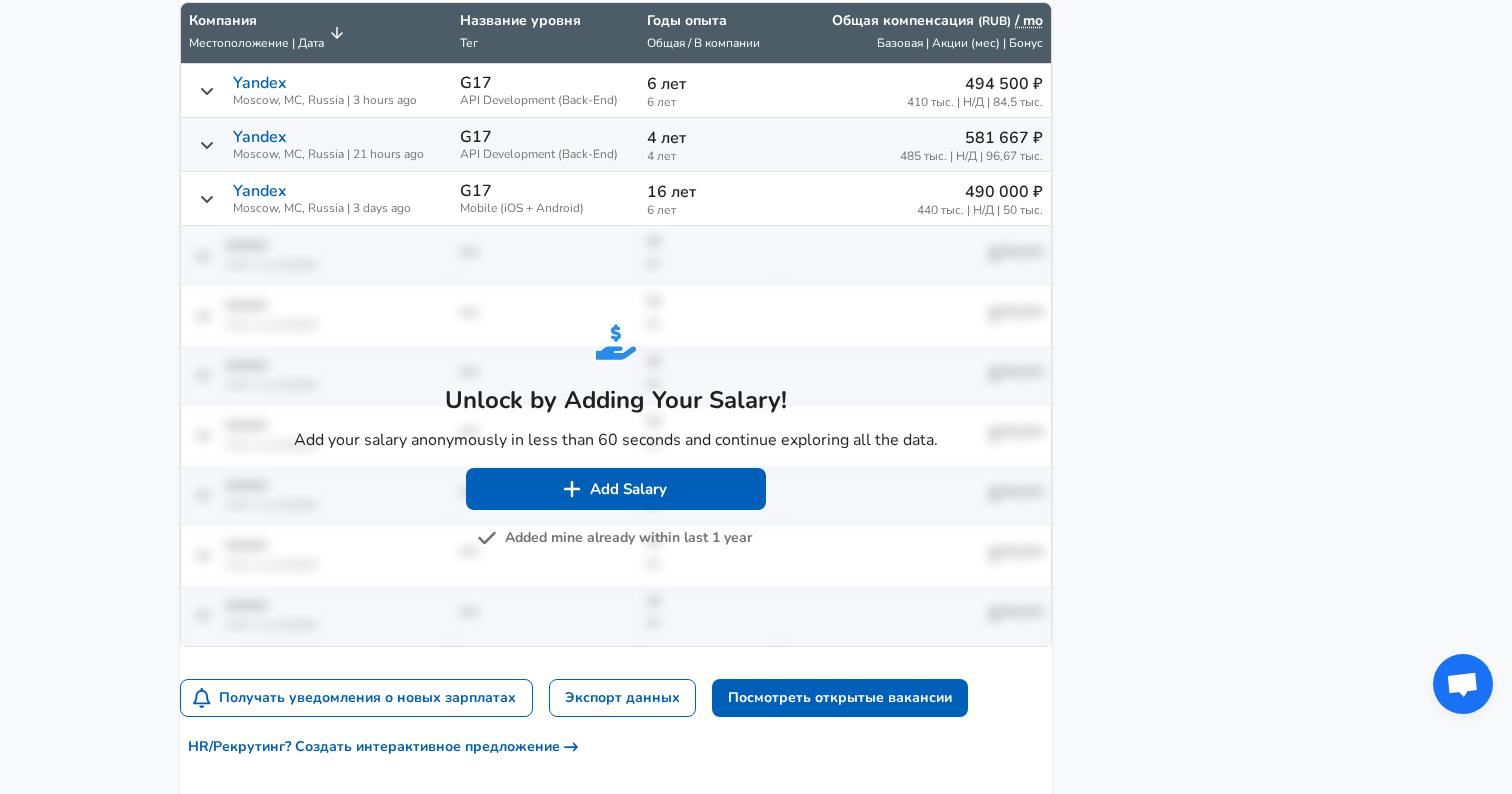 click on "Added mine already within last 1 year" at bounding box center [616, 538] 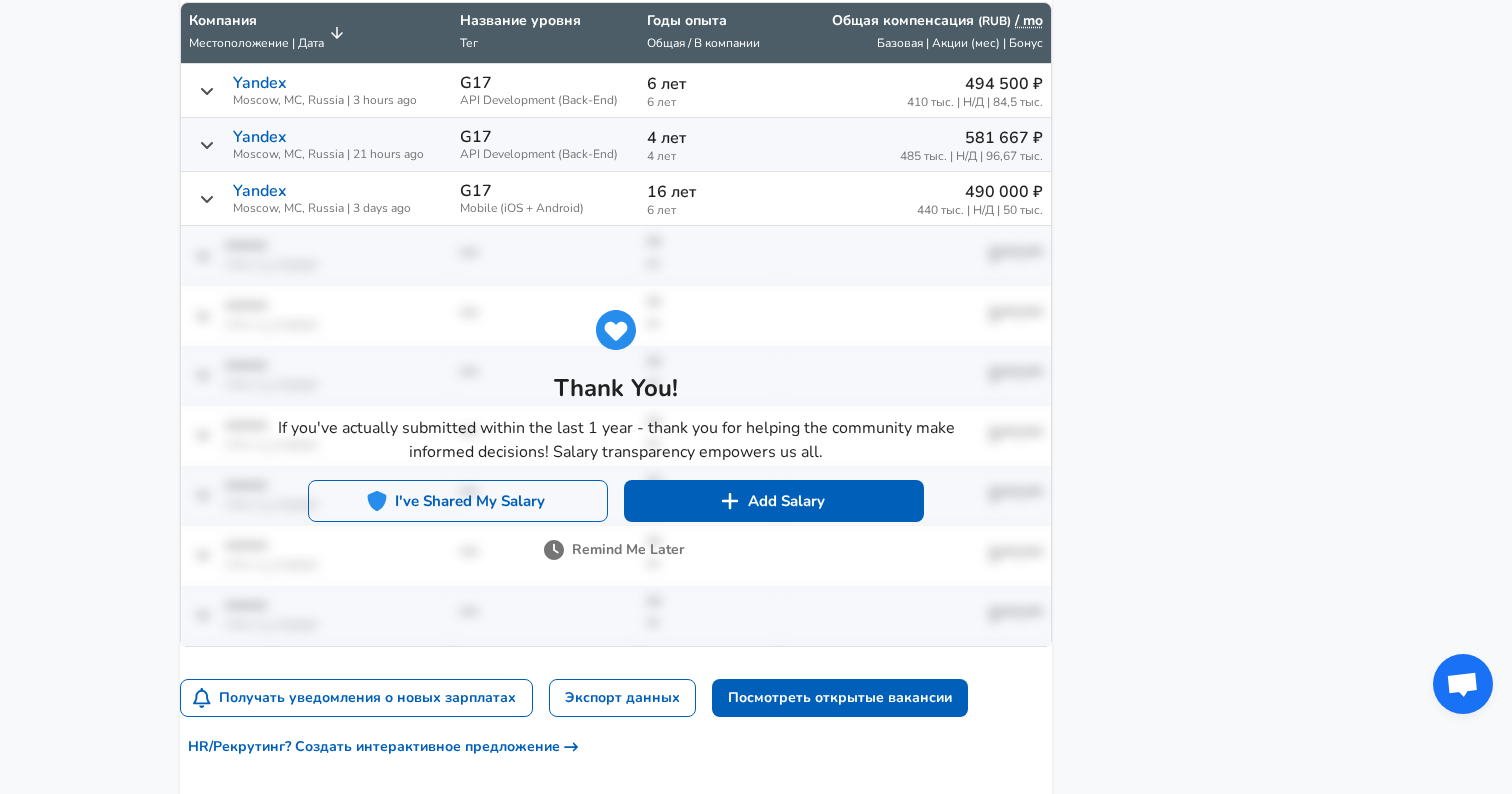 click on "I've Shared My Salary" at bounding box center [458, 501] 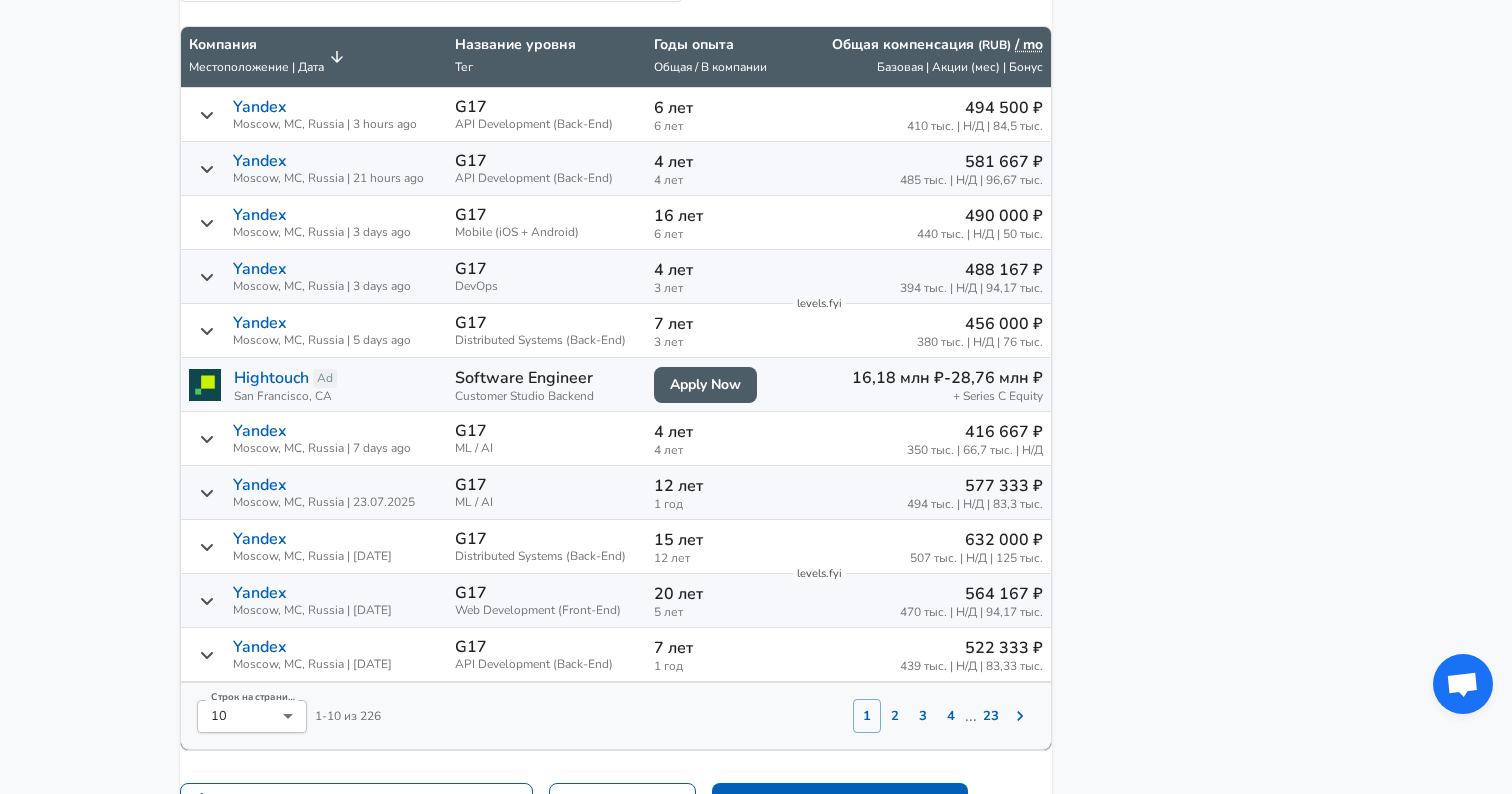 scroll, scrollTop: 1275, scrollLeft: 0, axis: vertical 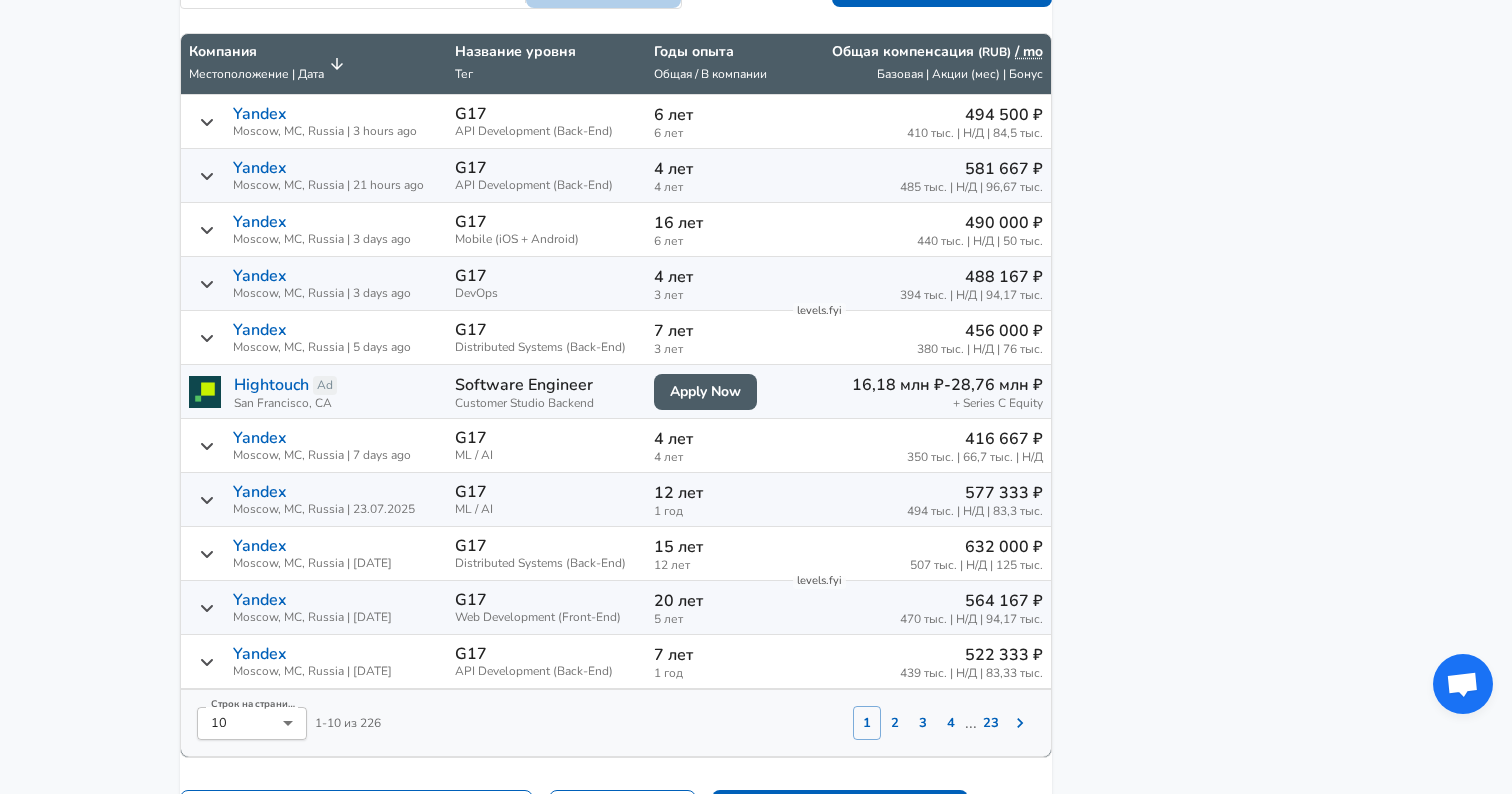 click on "Фильтр таблицы" at bounding box center (603, -10) 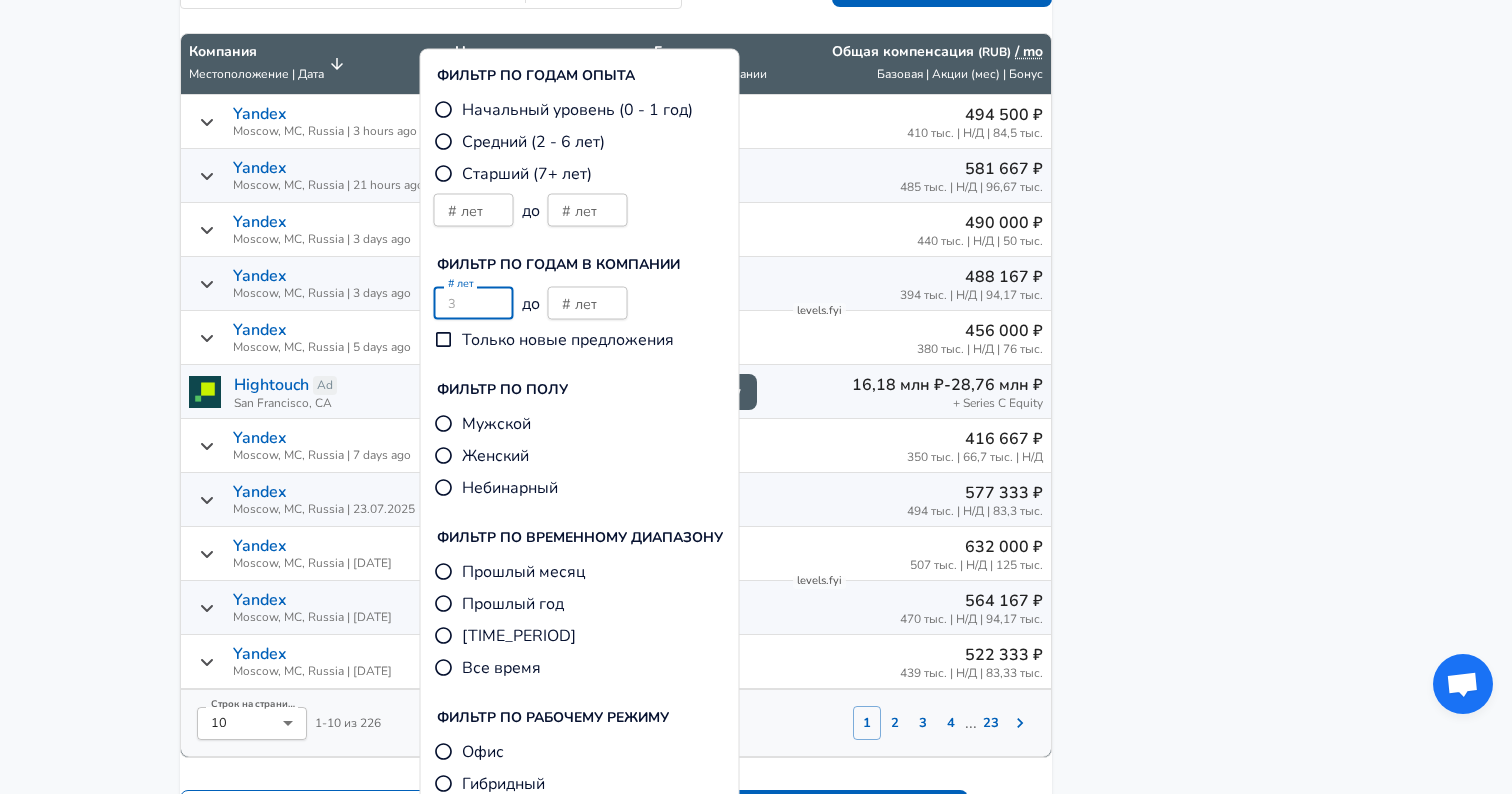click on "# лет # лет до # лет # лет" at bounding box center (474, 303) 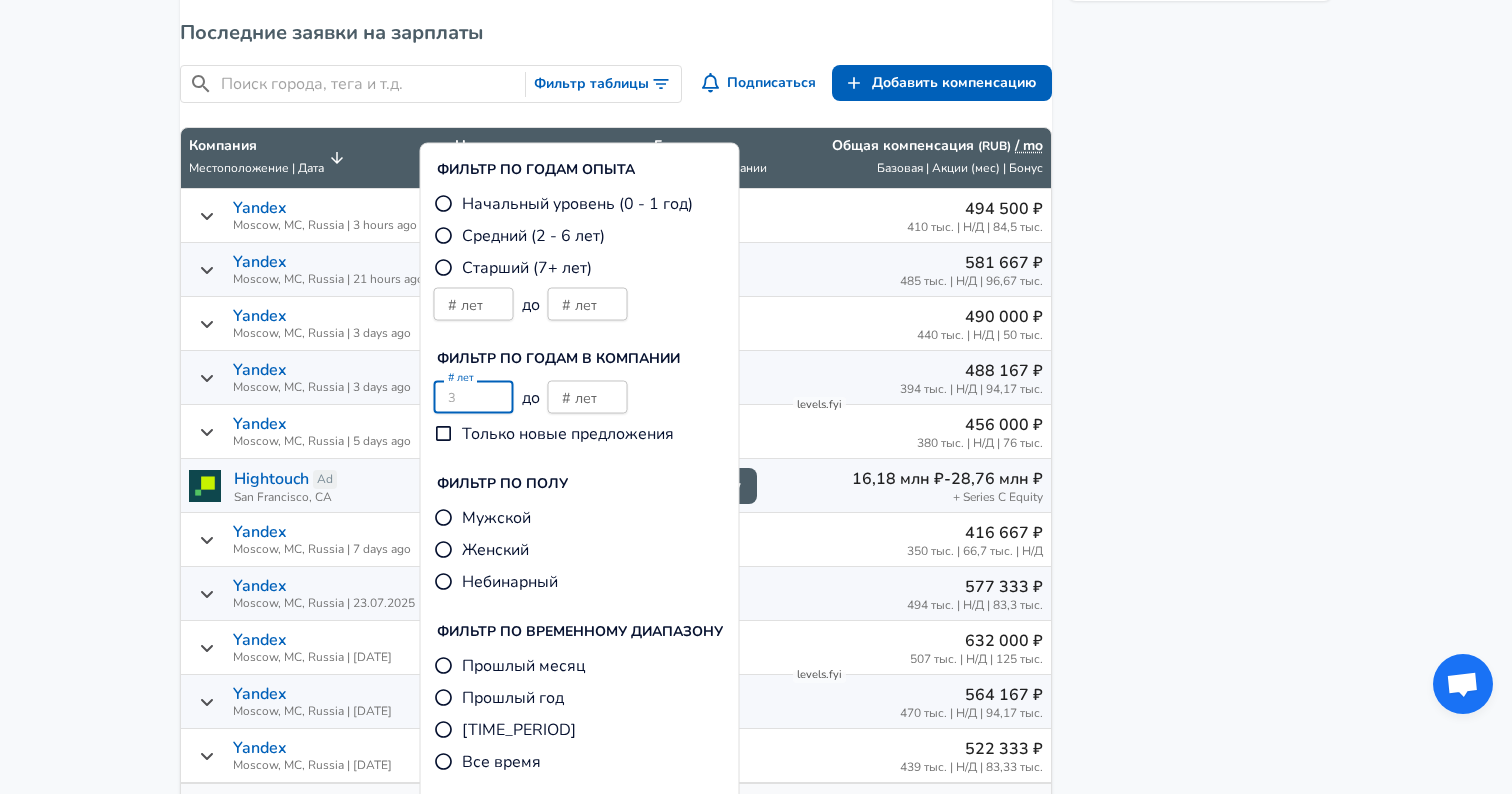 scroll, scrollTop: 1160, scrollLeft: 0, axis: vertical 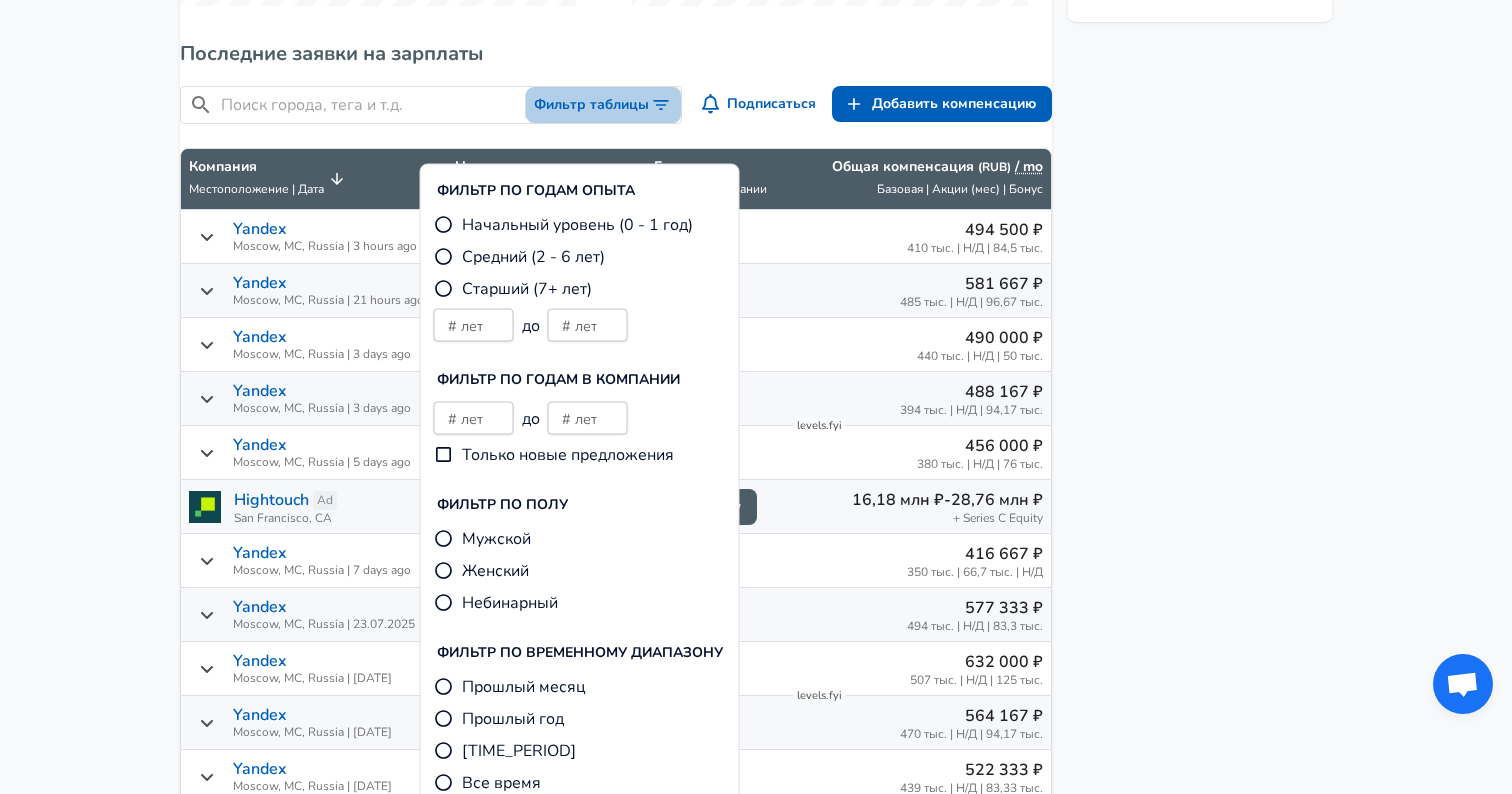 click on "Фильтр таблицы" at bounding box center [603, 105] 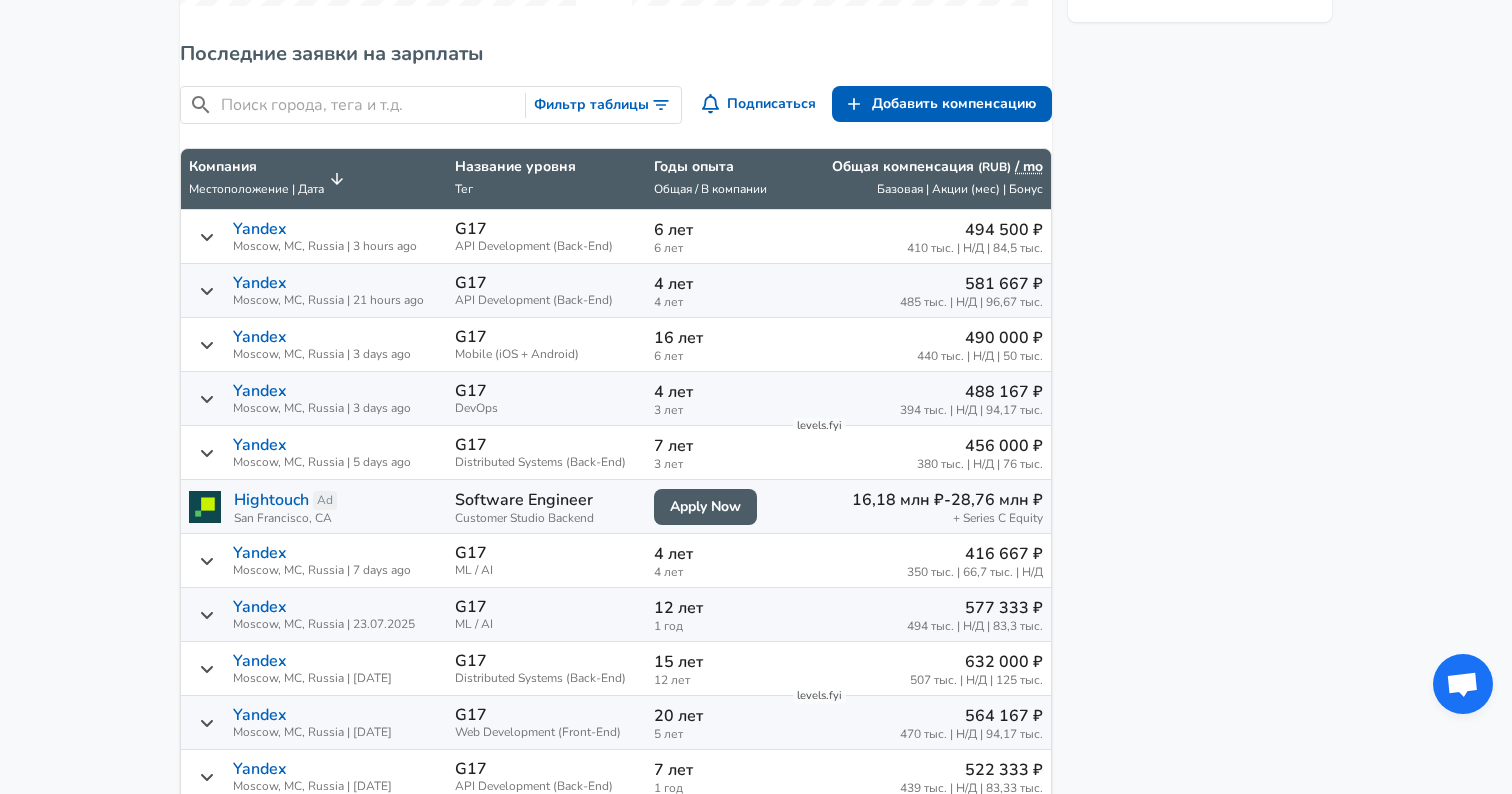 click on "Фильтр таблицы" at bounding box center (603, 105) 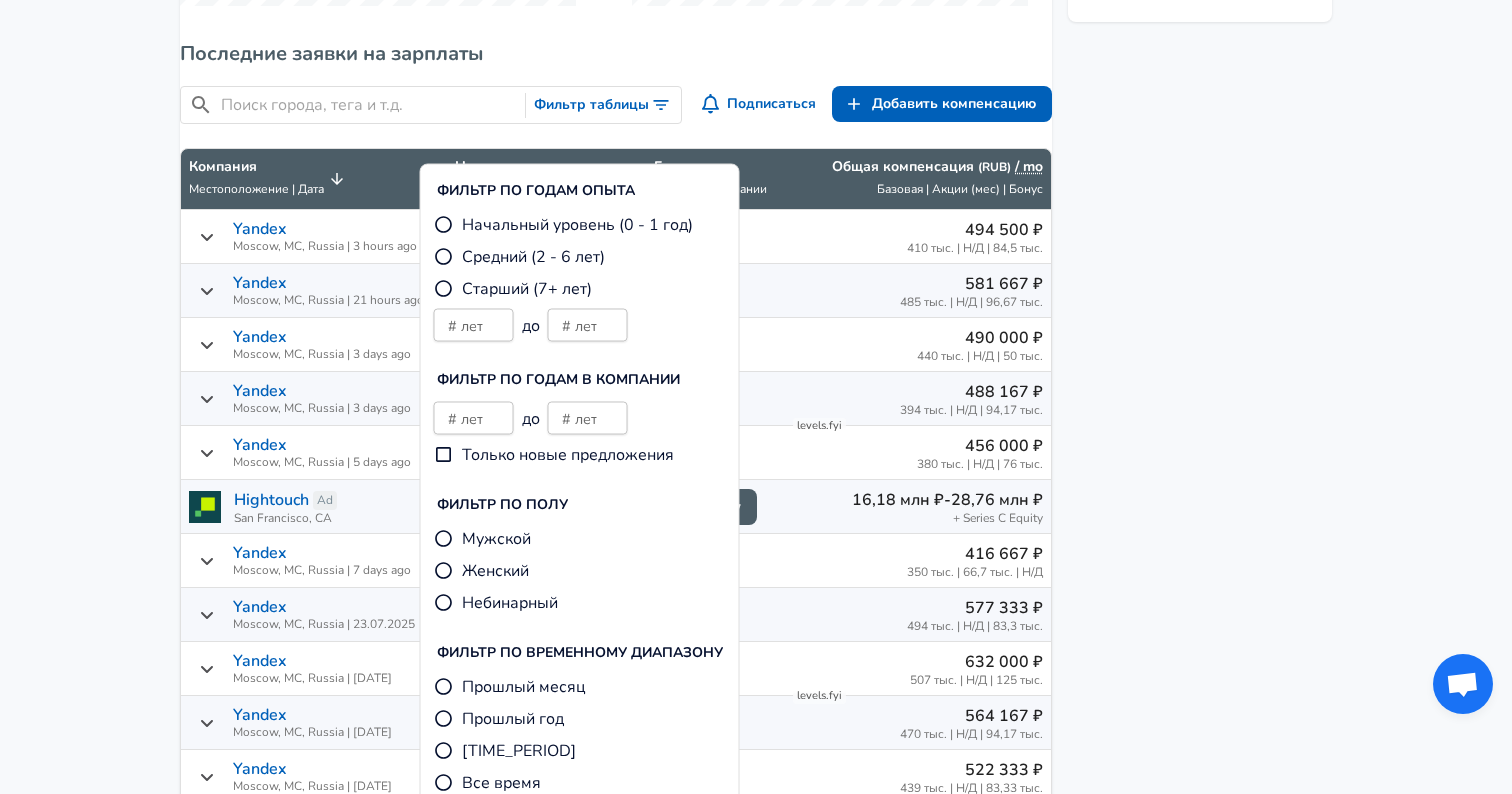 click on "Фильтр таблицы" at bounding box center [603, 105] 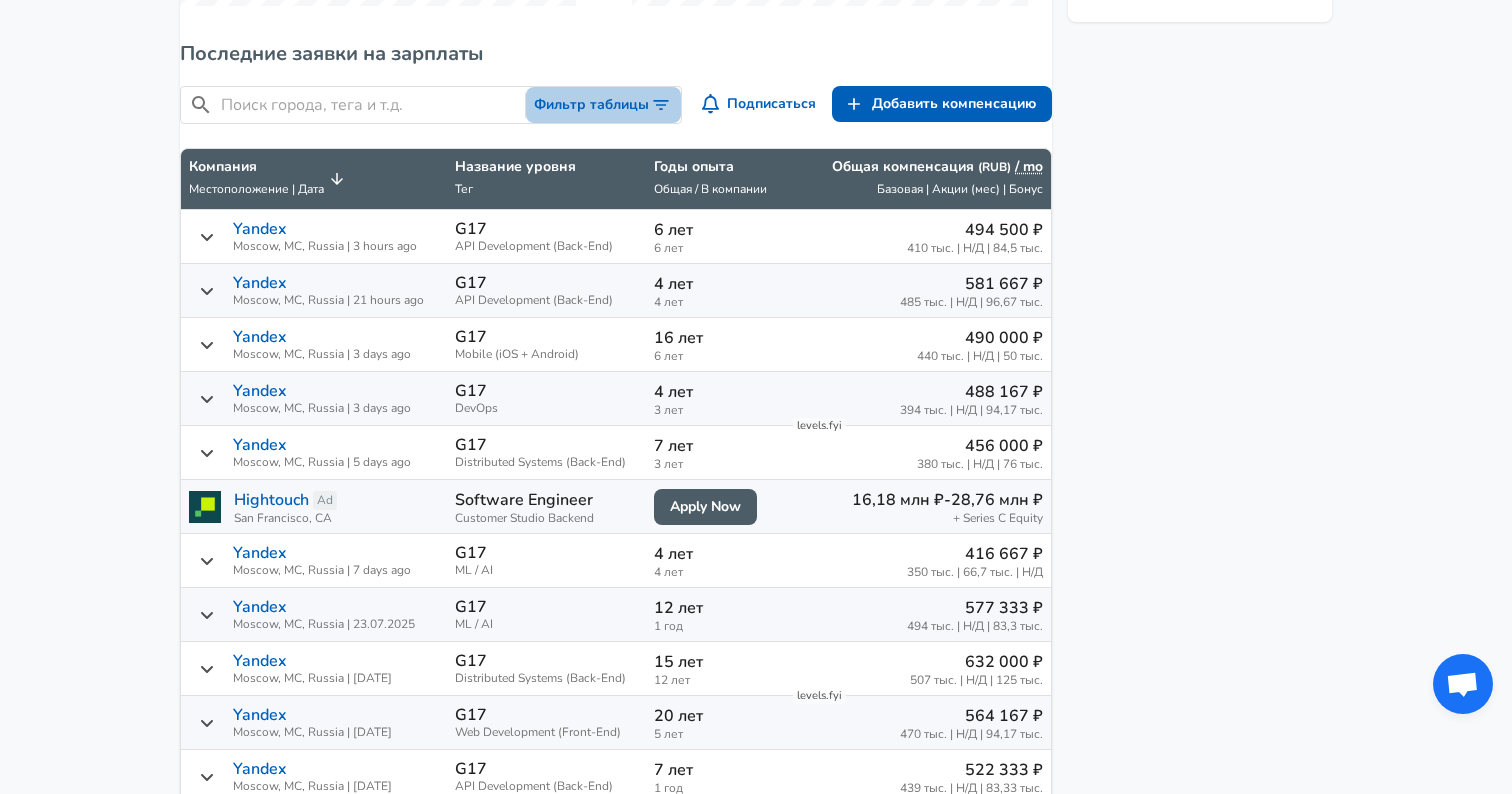 click on "Фильтр таблицы" at bounding box center [603, 105] 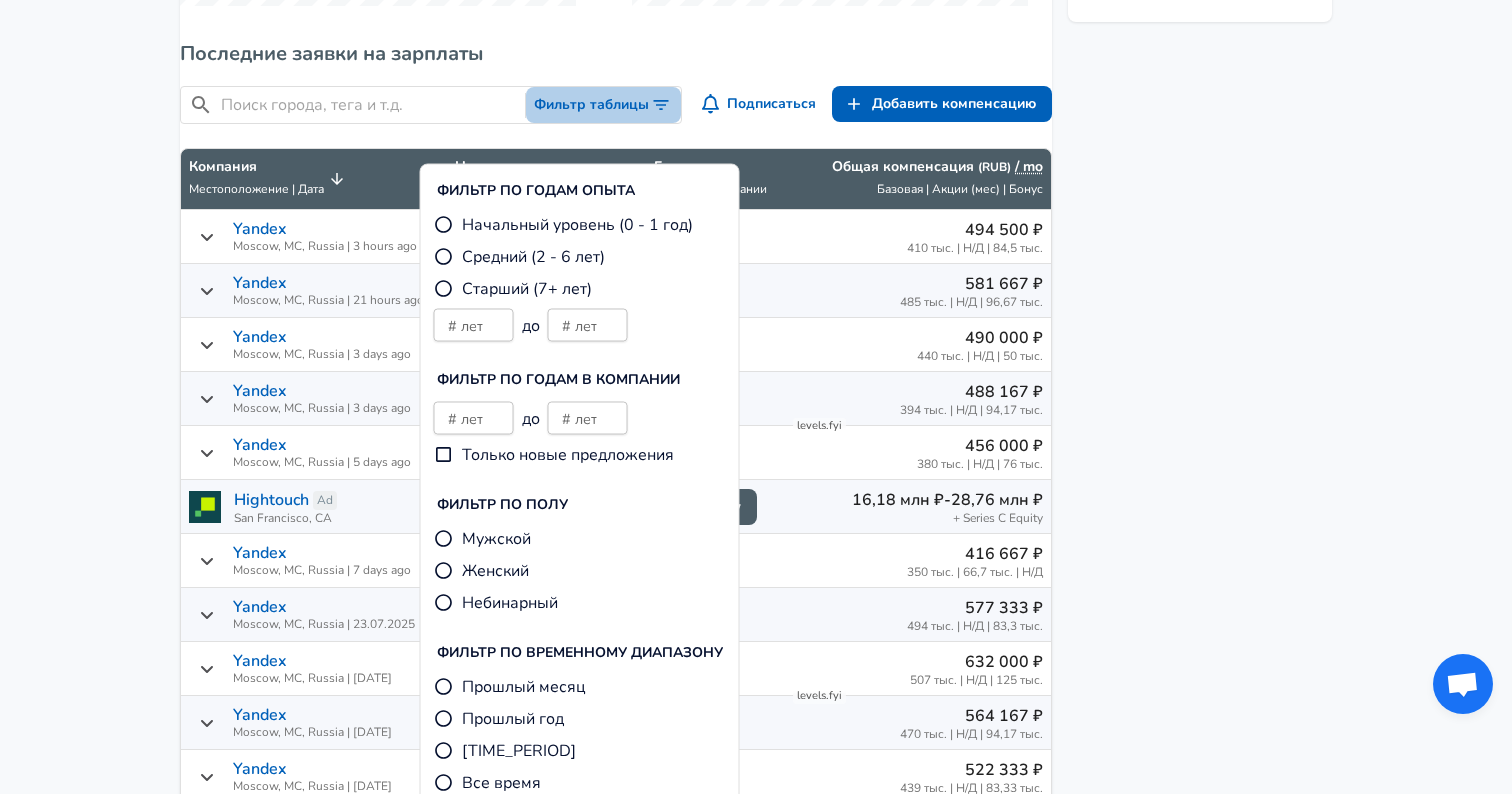 click on "Фильтр таблицы" at bounding box center (603, 105) 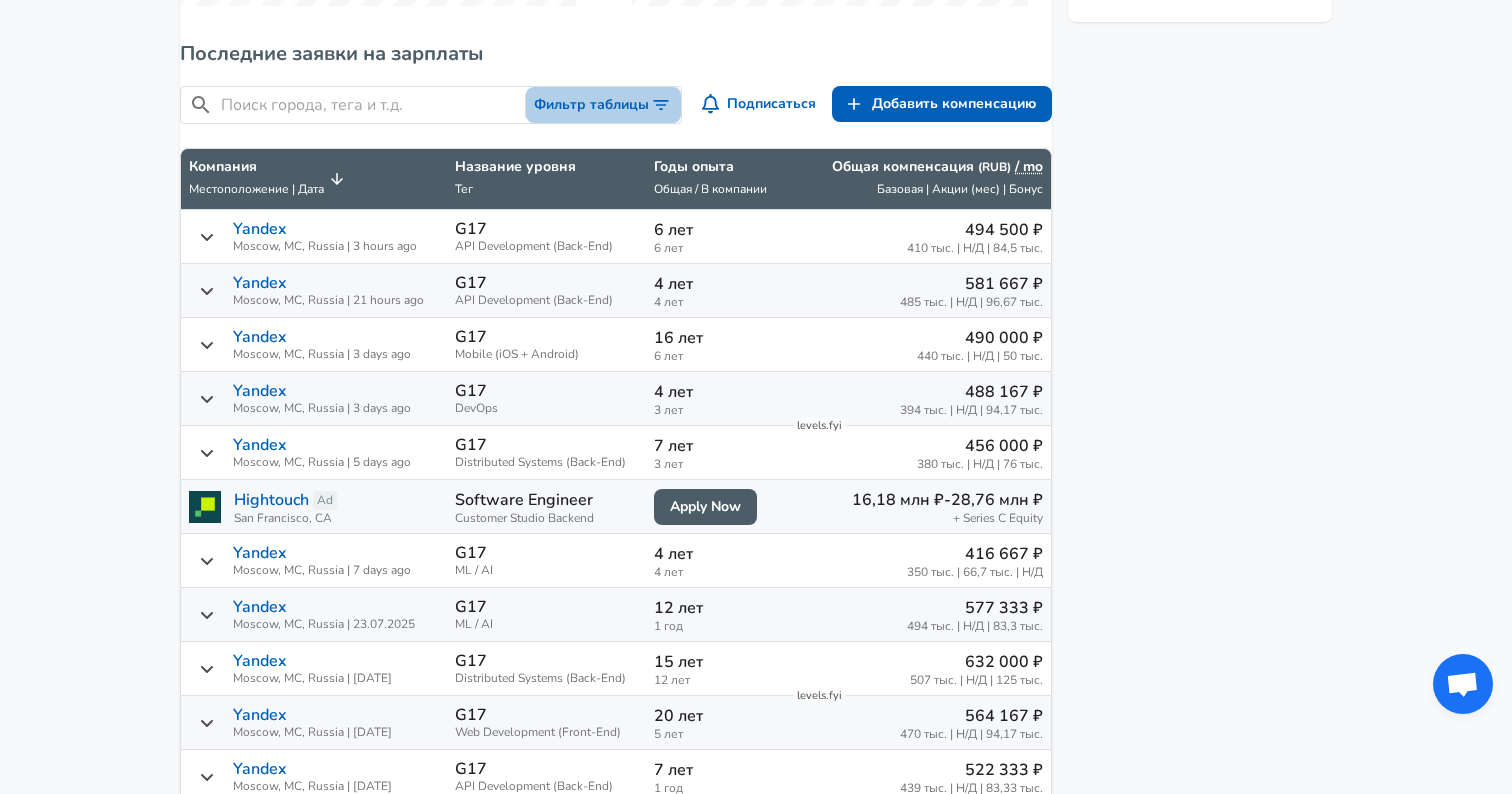 click on "Фильтр таблицы" at bounding box center [603, 105] 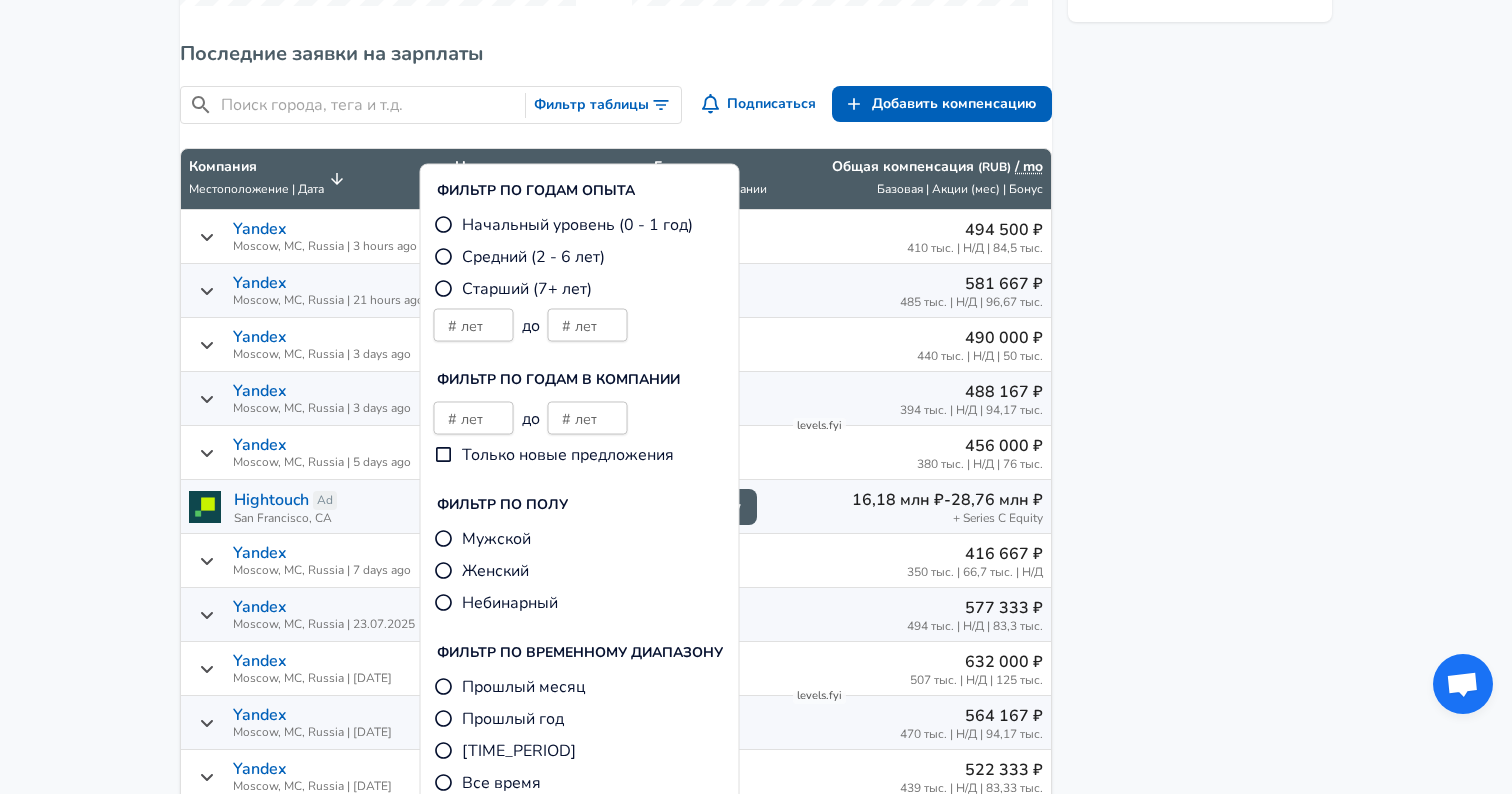 click on "Фильтр таблицы" at bounding box center (603, 105) 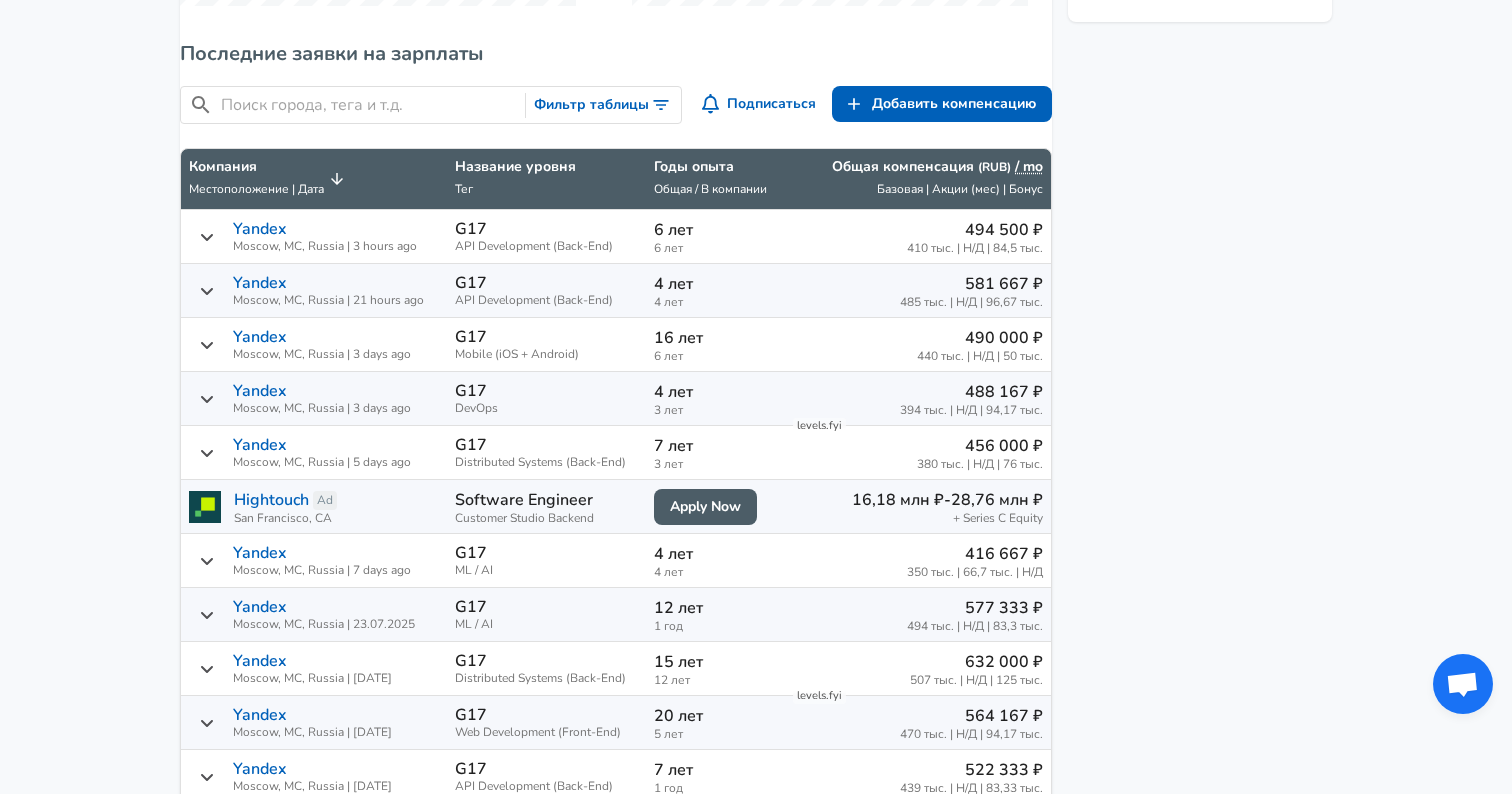 click at bounding box center (369, 105) 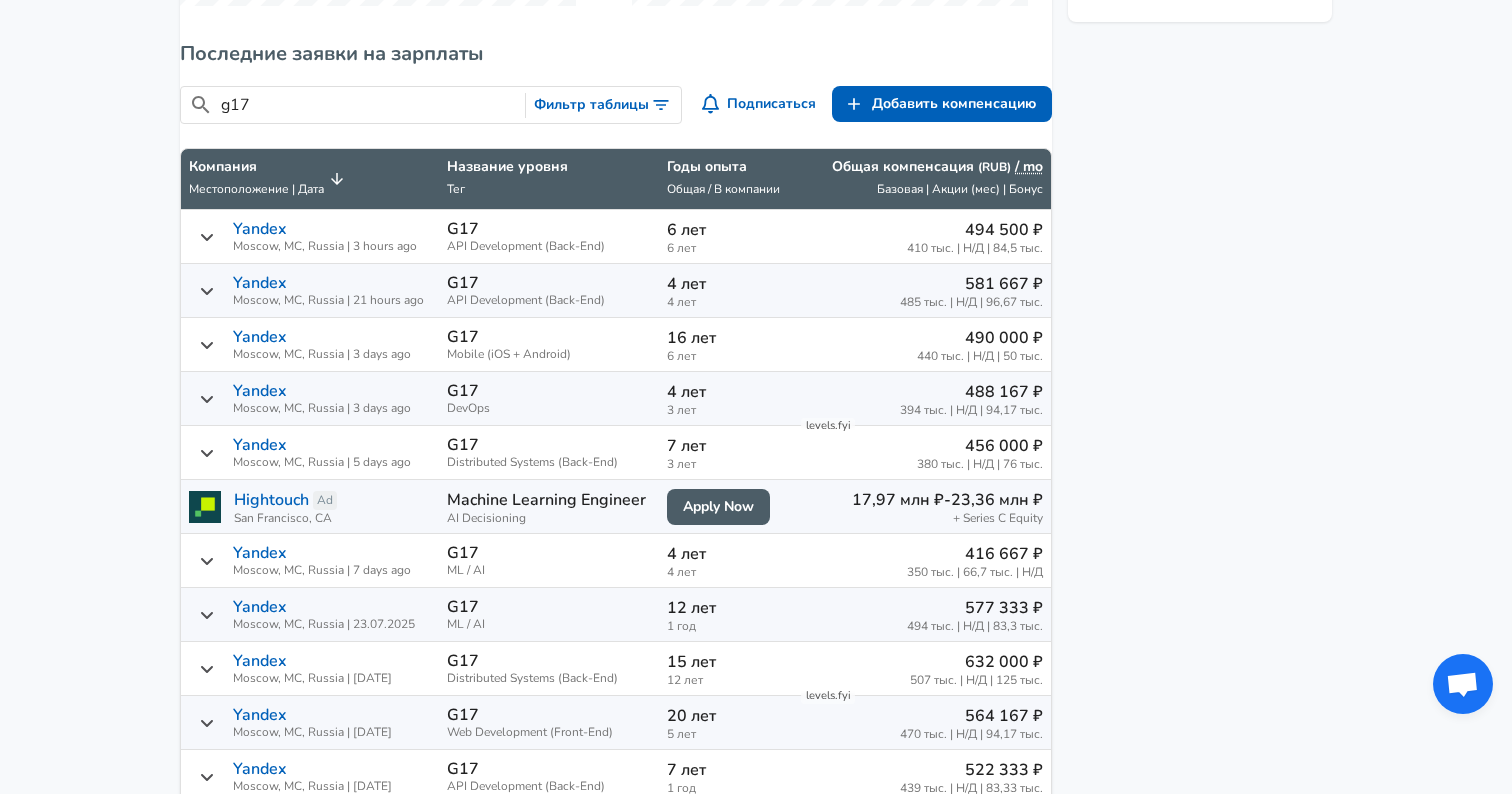 click on "g17" at bounding box center (369, 105) 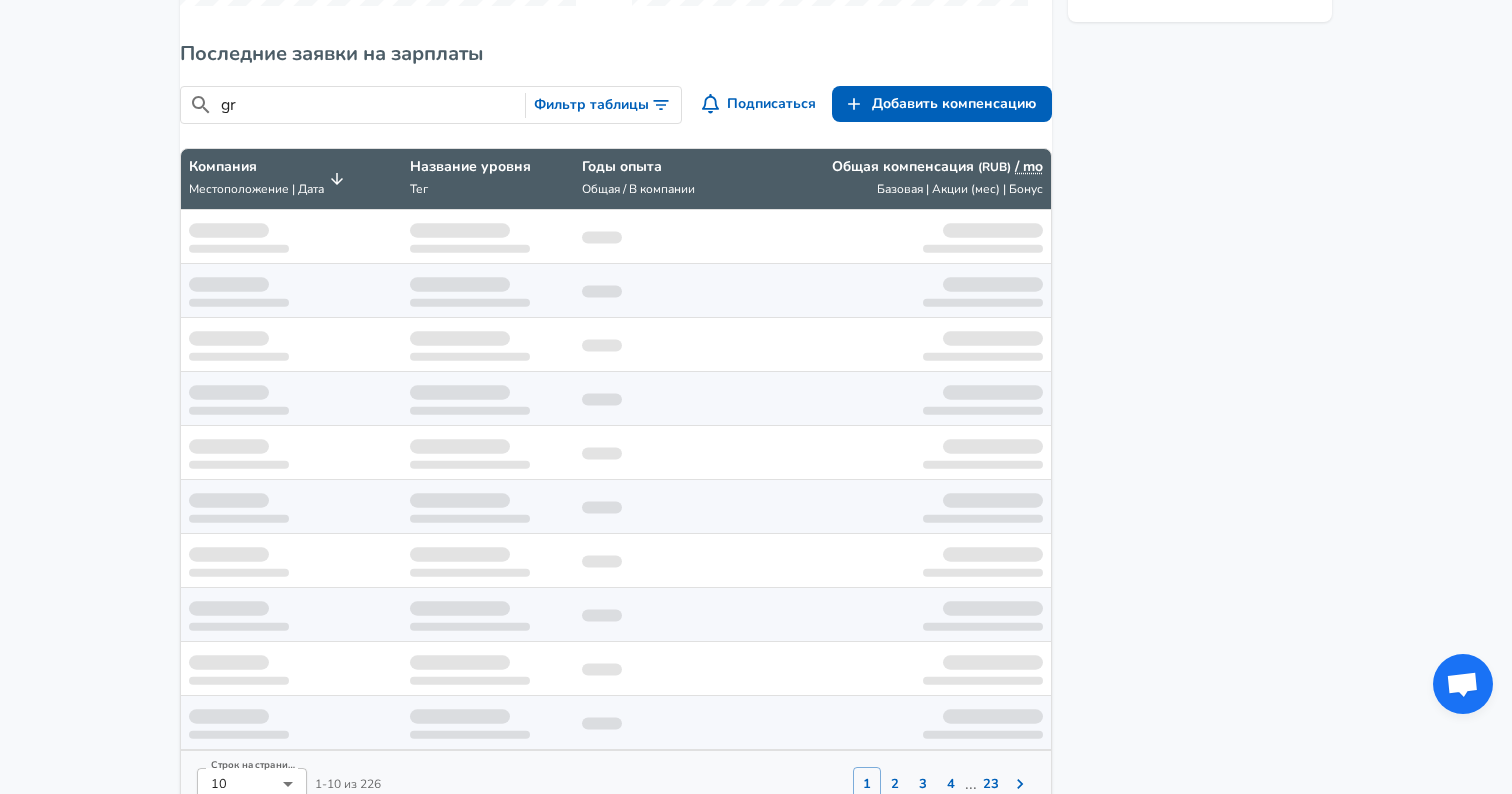 type on "g" 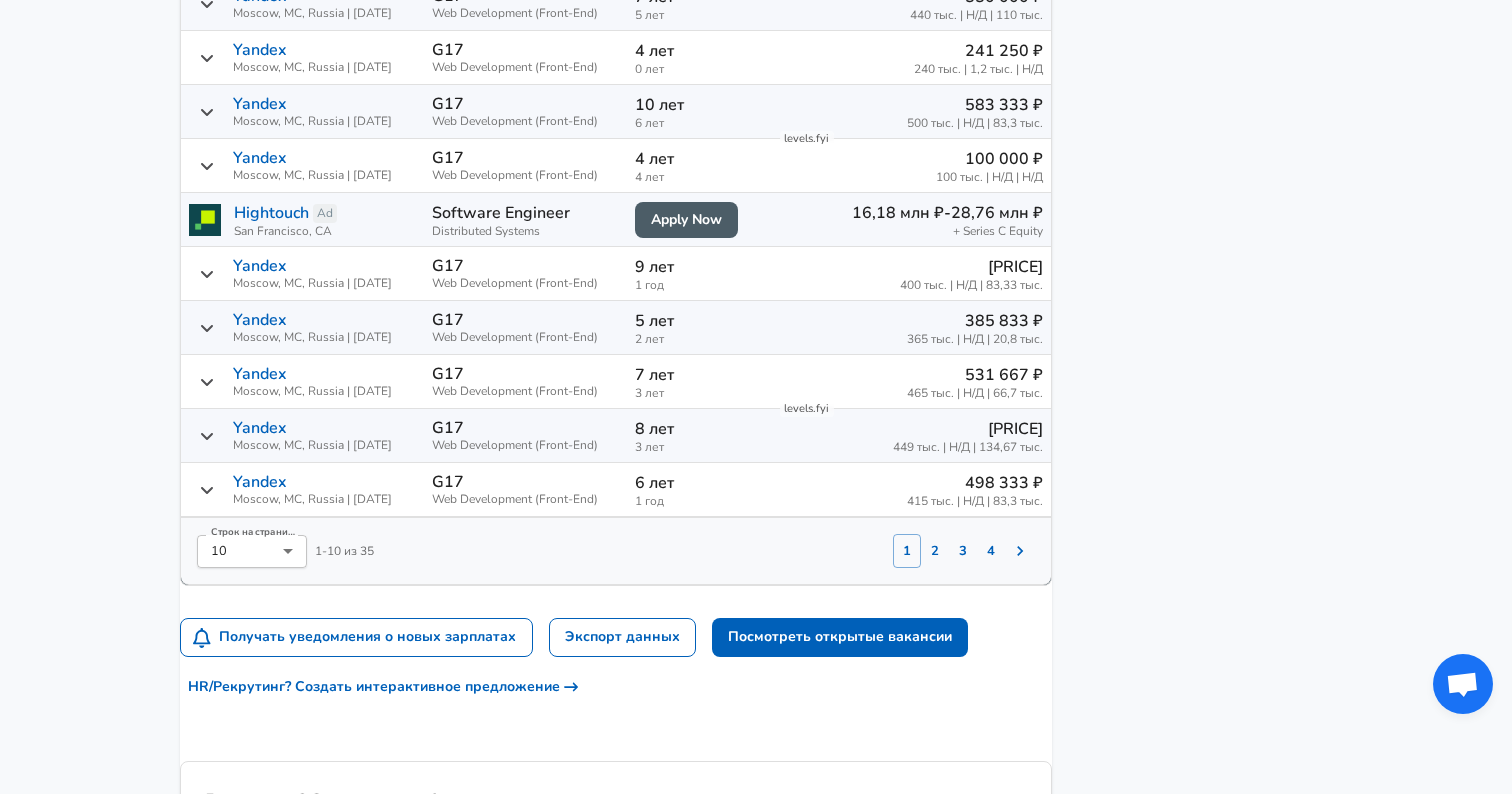 scroll, scrollTop: 1454, scrollLeft: 0, axis: vertical 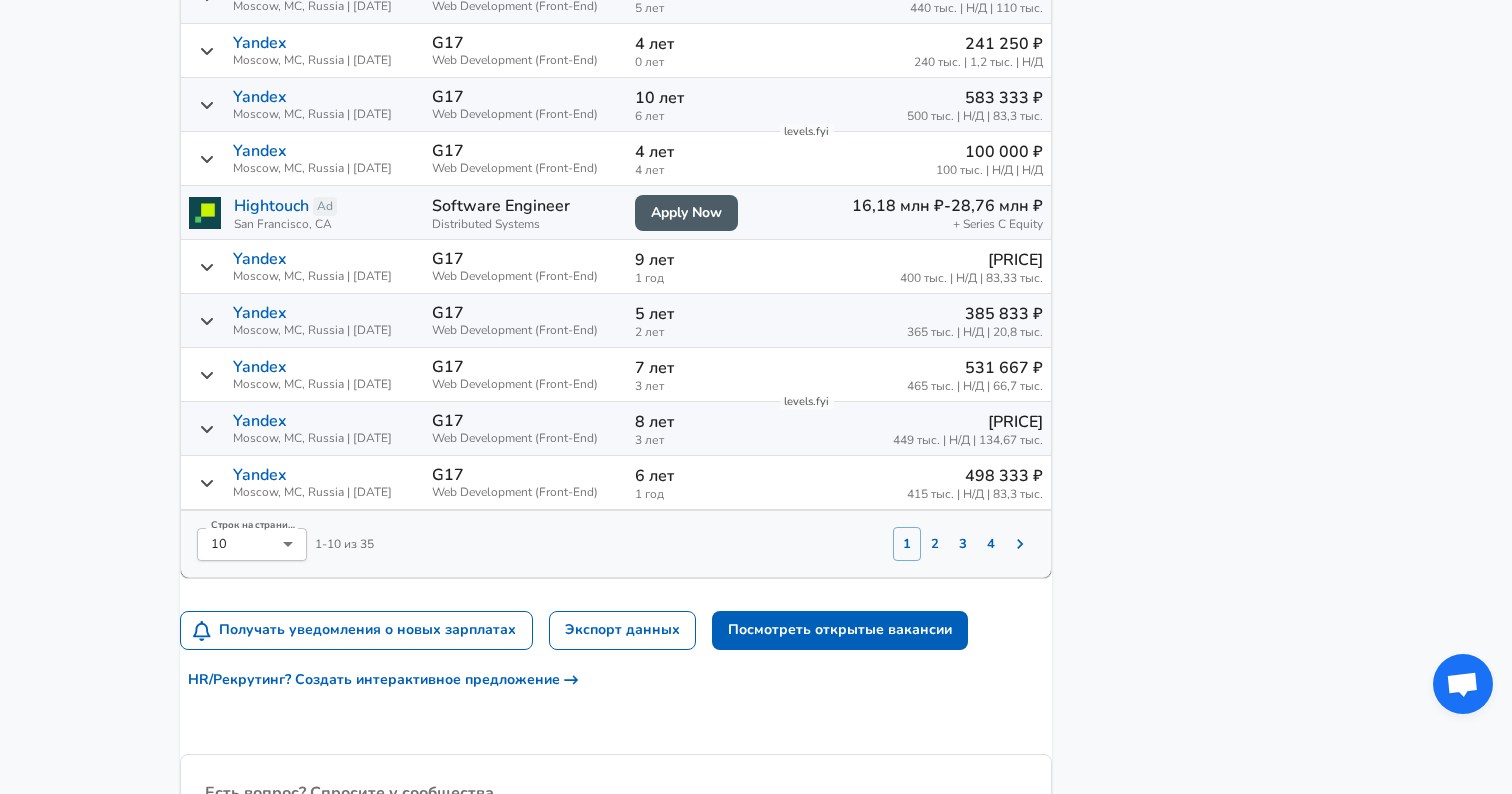 type on "front" 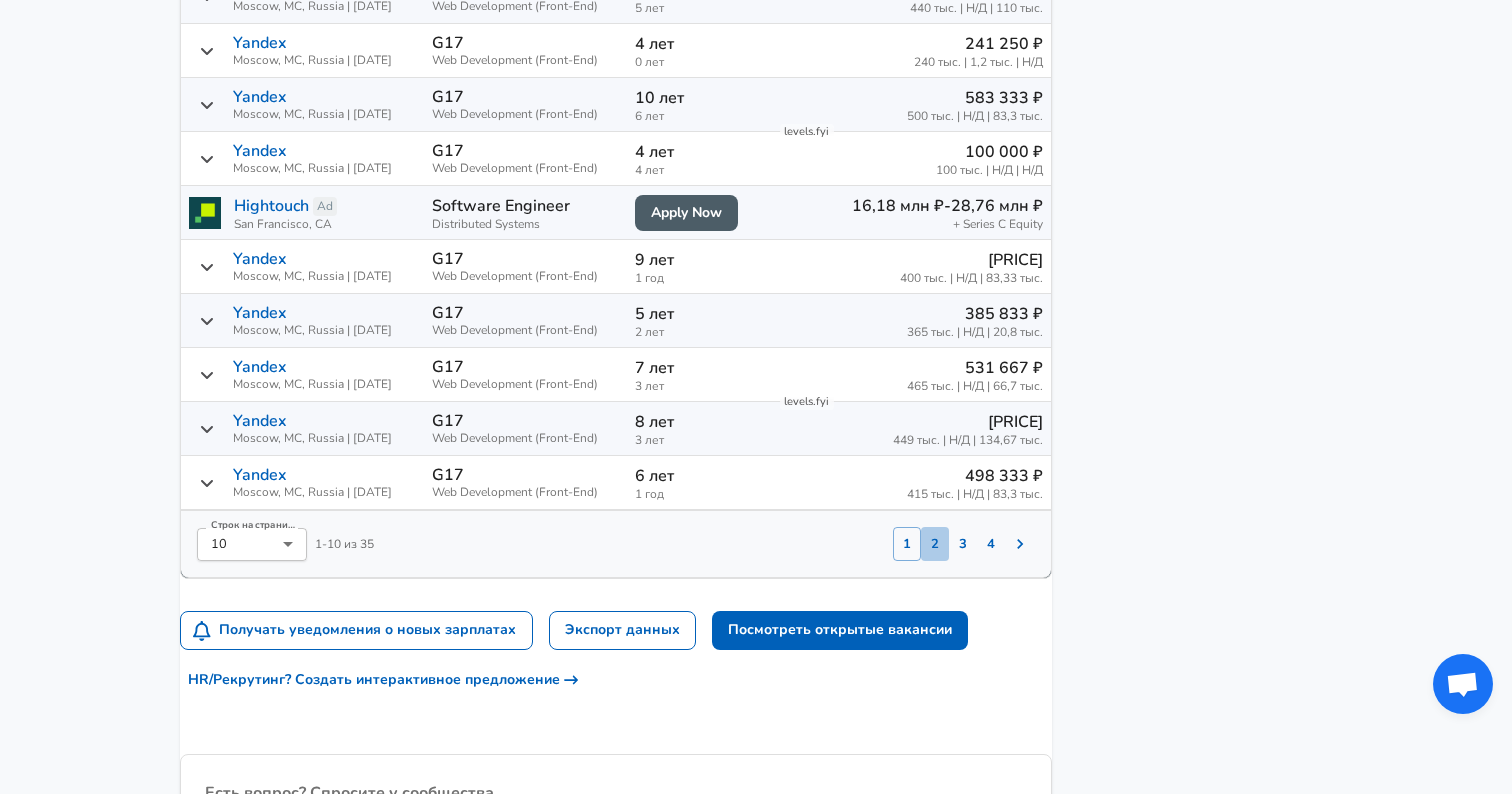 click on "2" at bounding box center (935, 544) 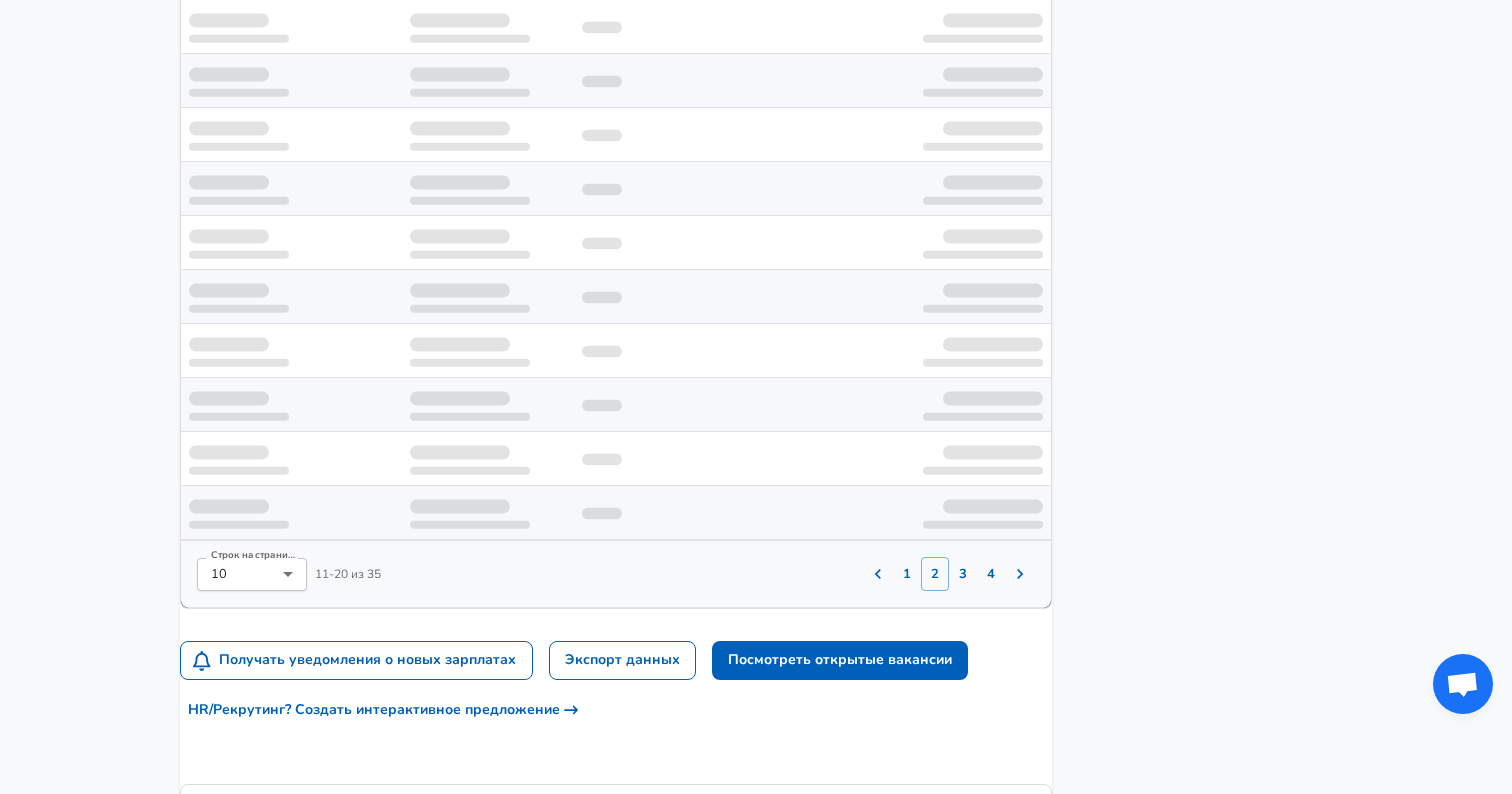 scroll, scrollTop: 1332, scrollLeft: 0, axis: vertical 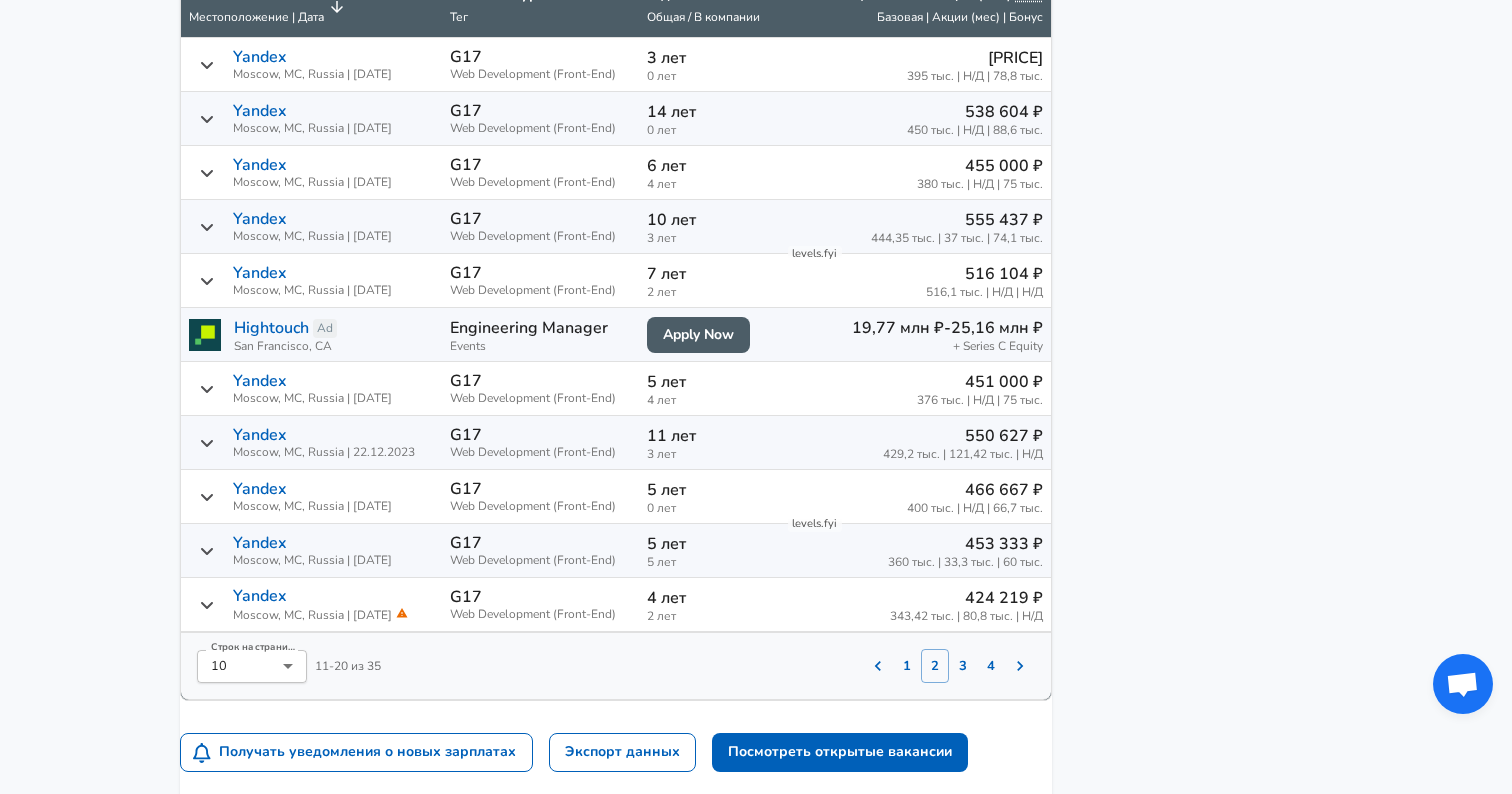 click on "Рекомендуемые вакансии Lead Software Engineer | Oracle Revenue Management & B... Raymond James • [CITY], [STATE] Full Stack Engineer Improvado • [CITY], [STATE], [COUNTRY] QA Automation Engineer | EMEA Deel • [CITY], [STATE], [COUNTRY] Staff Software Developer, Web Slice Life • [CITY], [STATE], [COUNTRY] Senior Software Engineer II Bottom Line • [CITY], [STATE], [COUNTRY] Посмотреть все вакансии ➜ Связанные компании InvestCloud Cashfree Xendit PayU Q4 Посмотреть все компании ➜ Другие ресурсы Отчет о зарплатах за конец года Рассчитать общую компенсацию" at bounding box center (1192, -2) 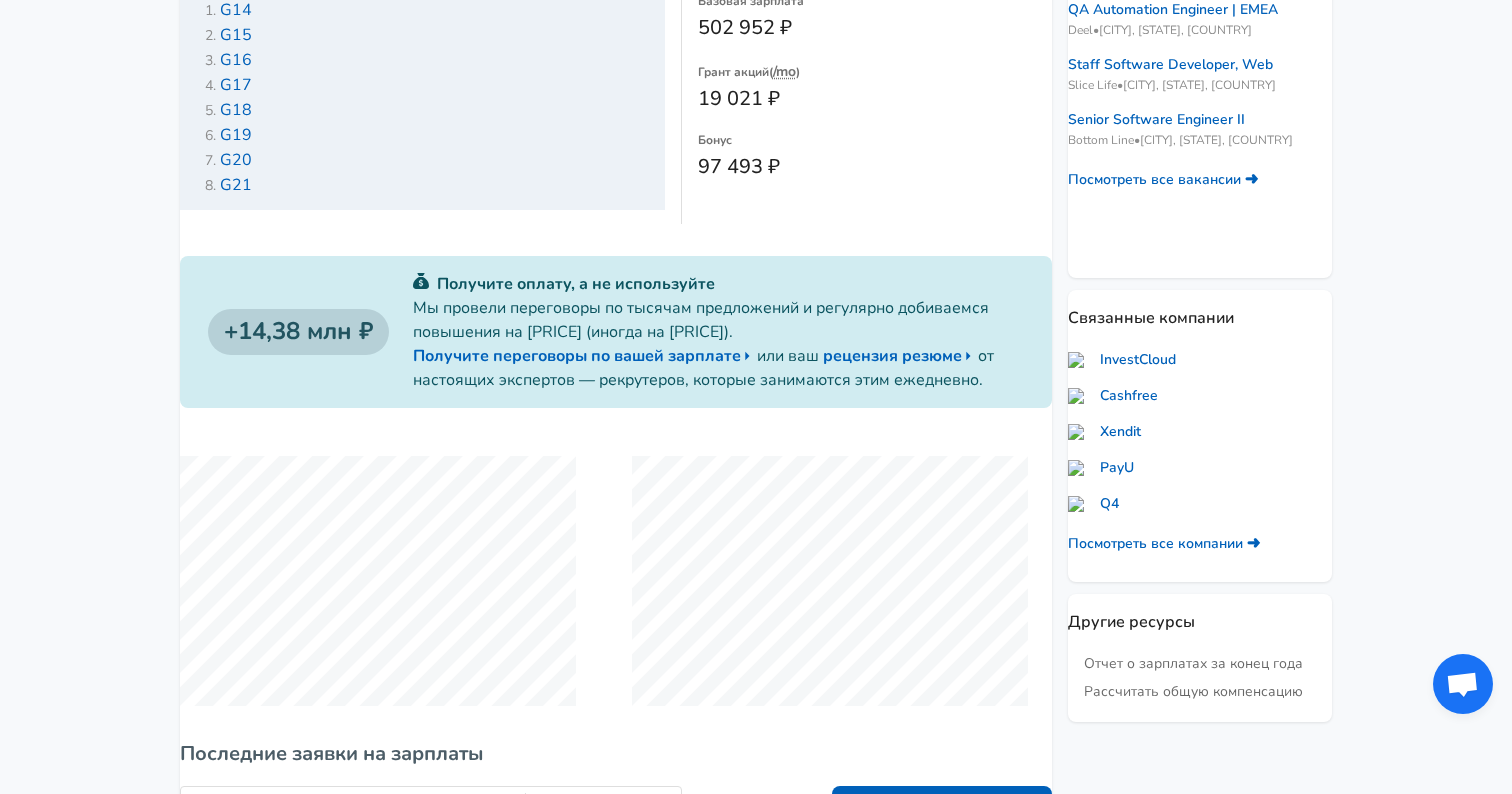 scroll, scrollTop: 1129, scrollLeft: 0, axis: vertical 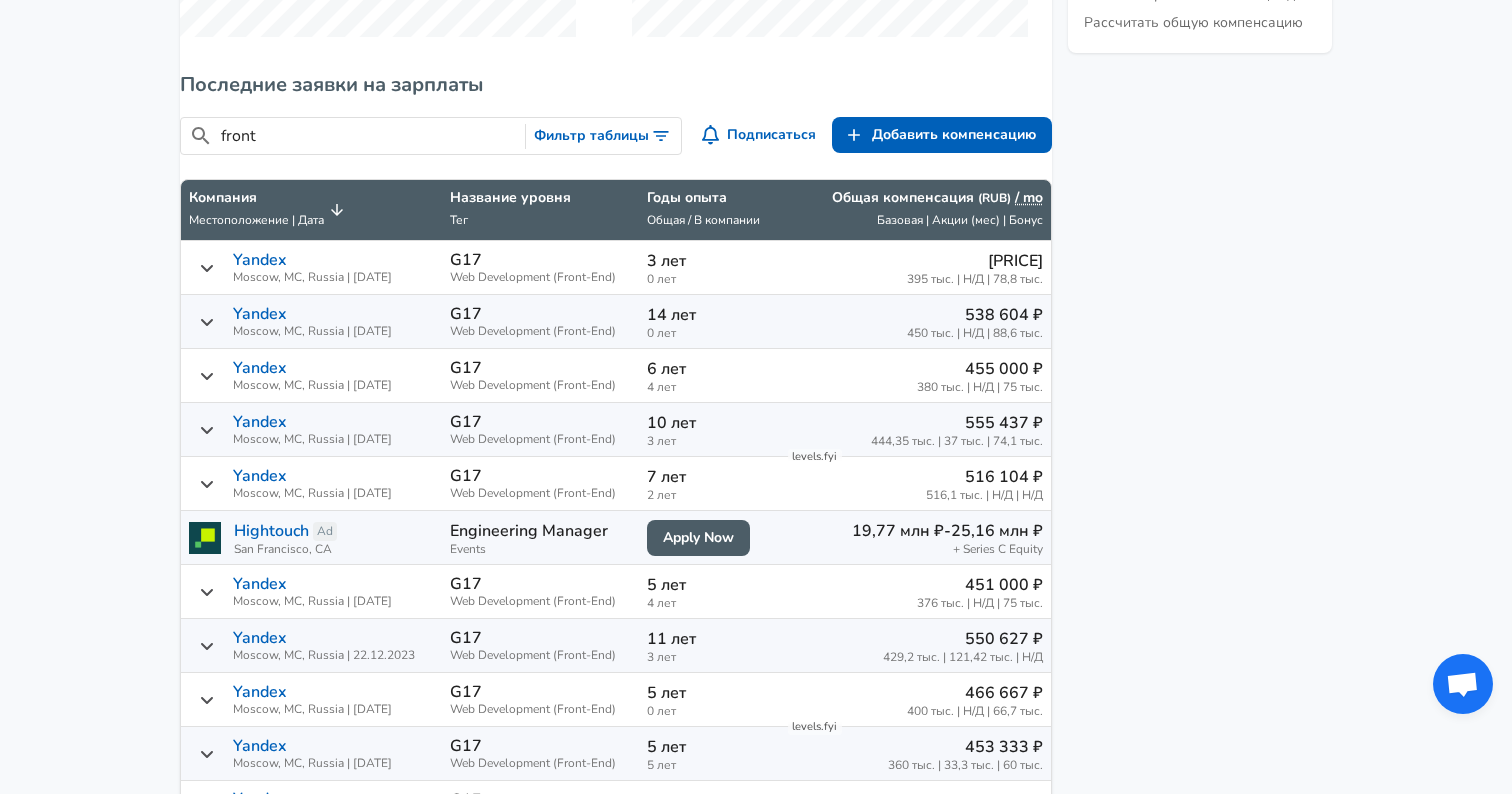click on "front" at bounding box center (369, 136) 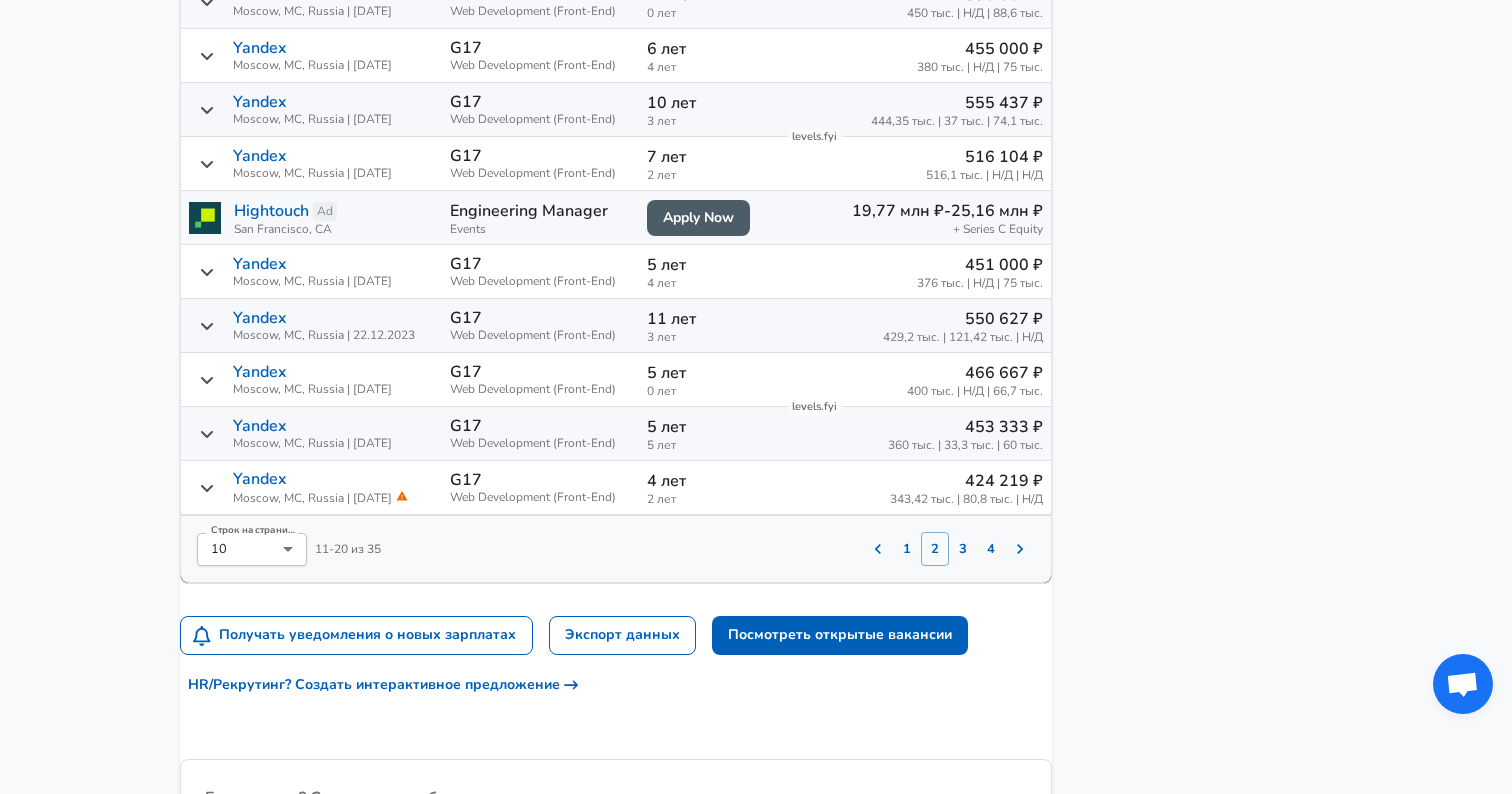 scroll, scrollTop: 1450, scrollLeft: 0, axis: vertical 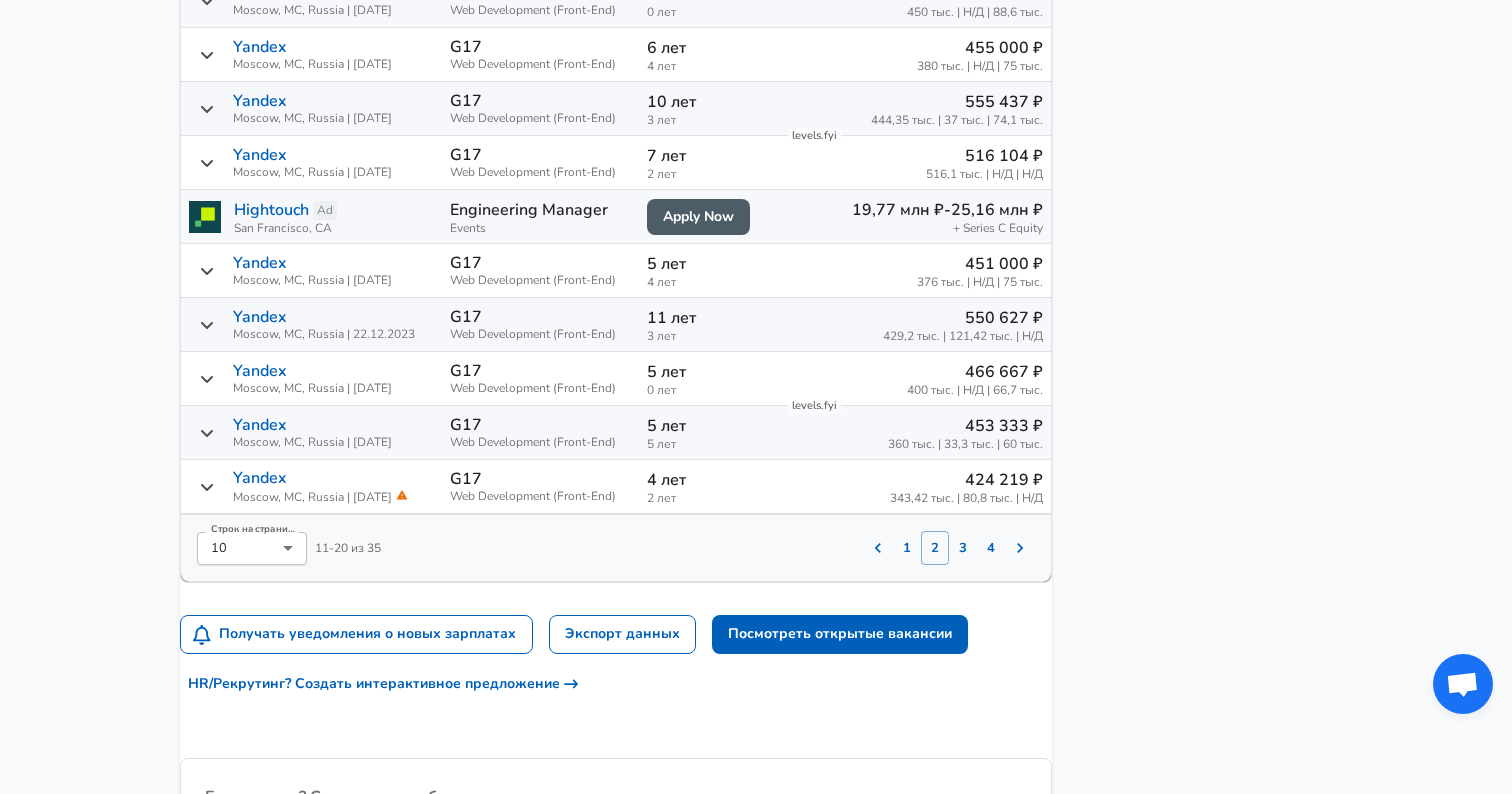 click on "1" at bounding box center [907, 548] 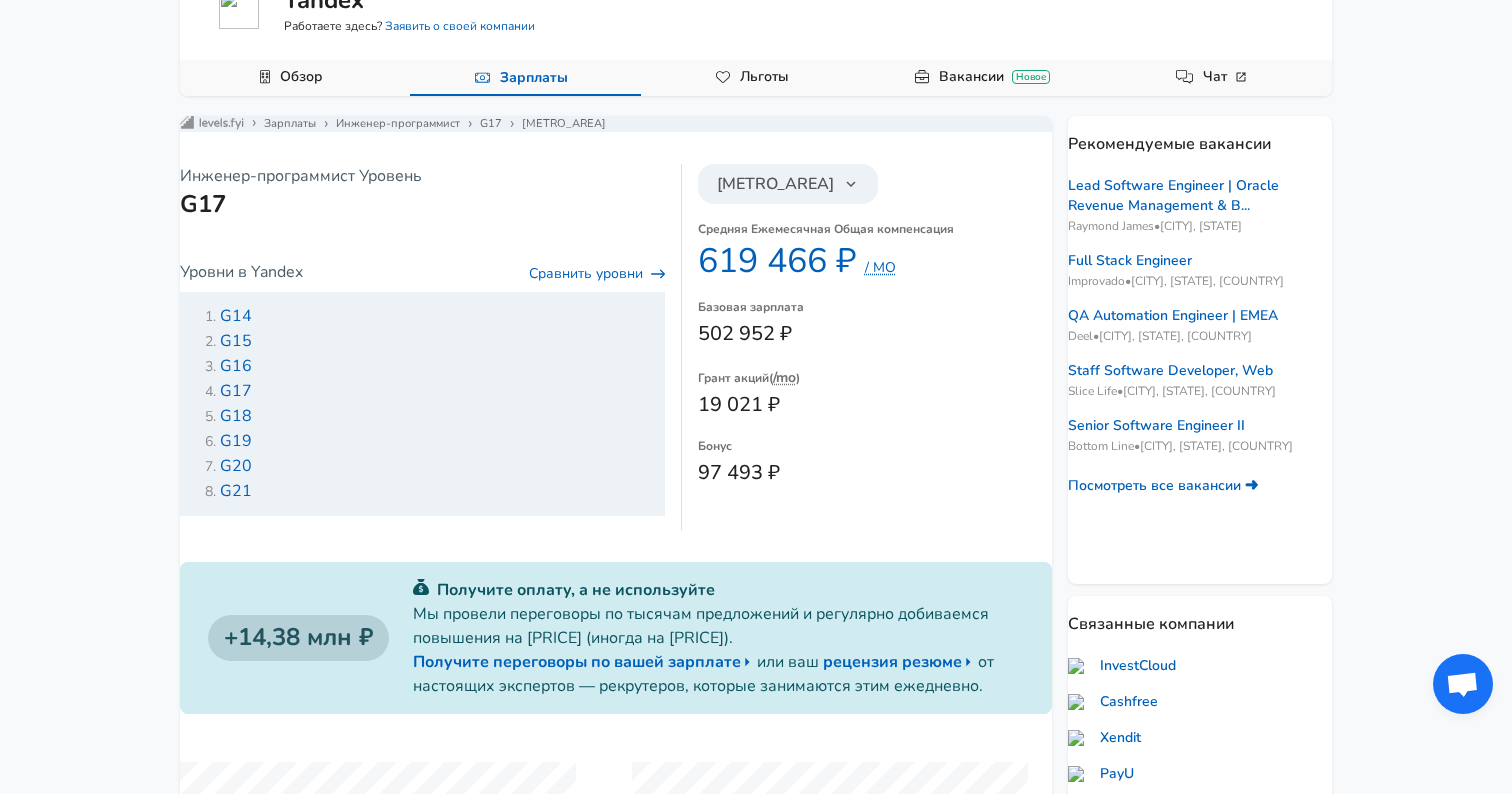 scroll, scrollTop: 72, scrollLeft: 0, axis: vertical 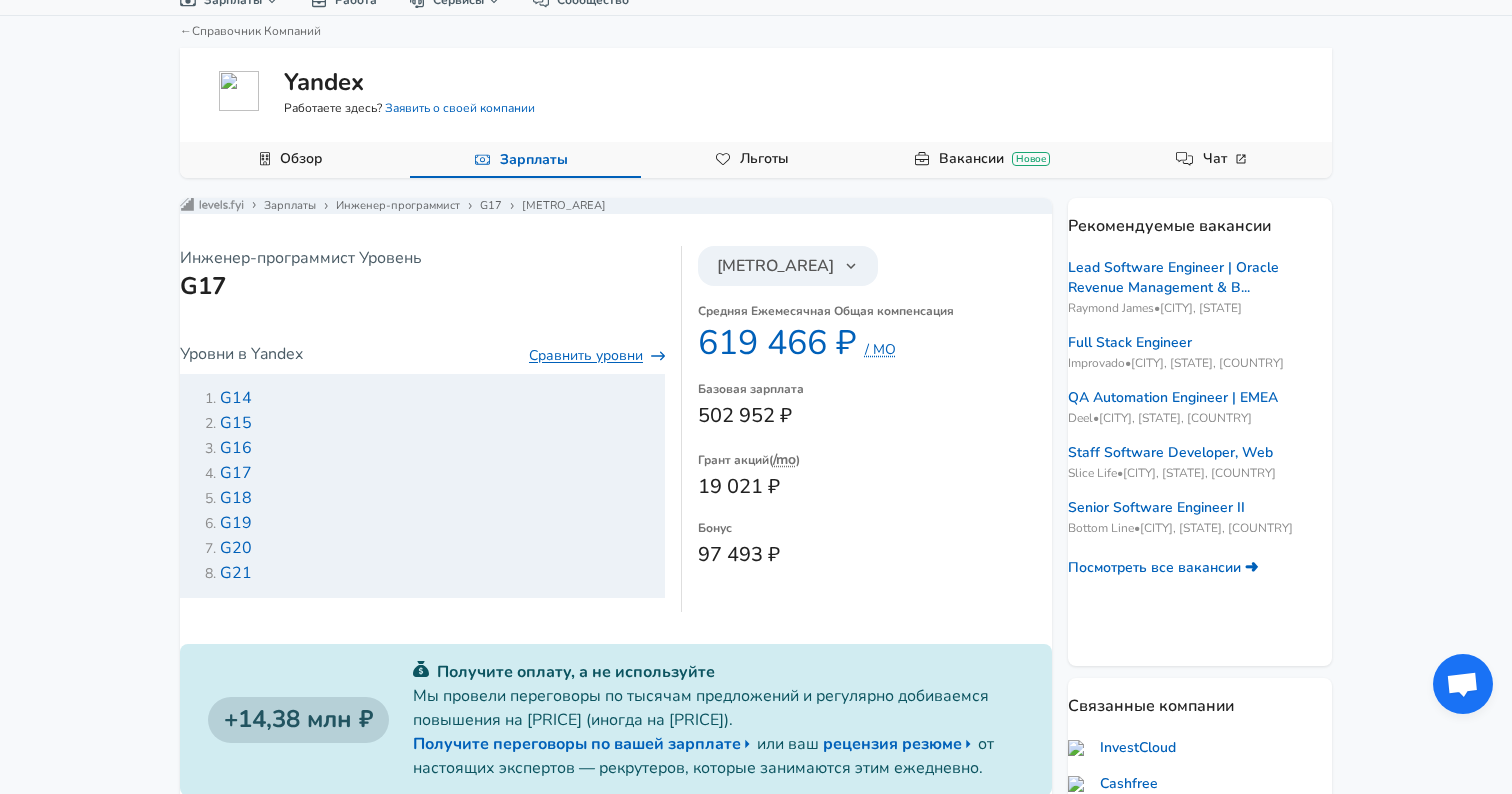 click on "Сравнить уровни" at bounding box center (597, 356) 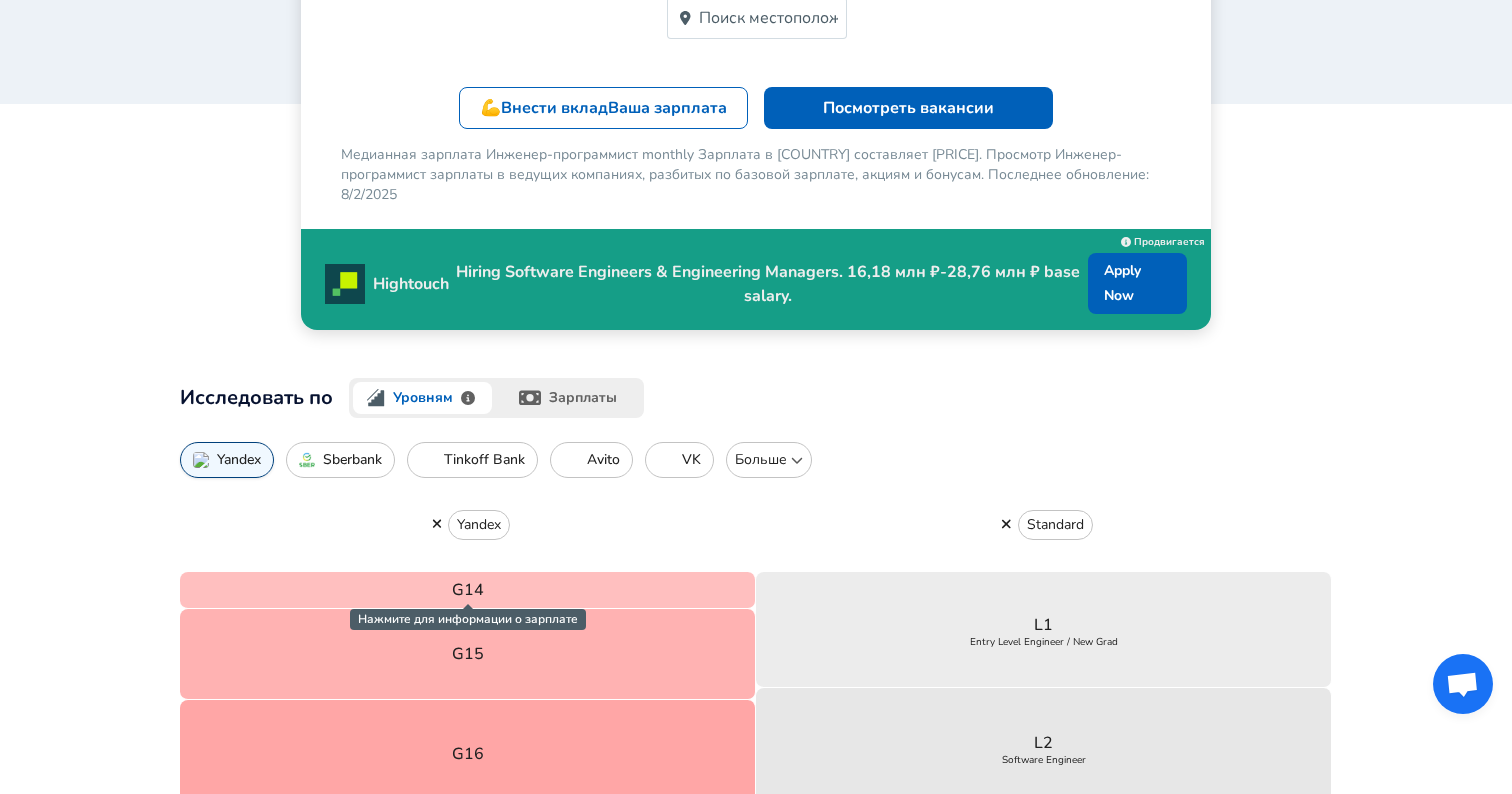 scroll, scrollTop: 733, scrollLeft: 0, axis: vertical 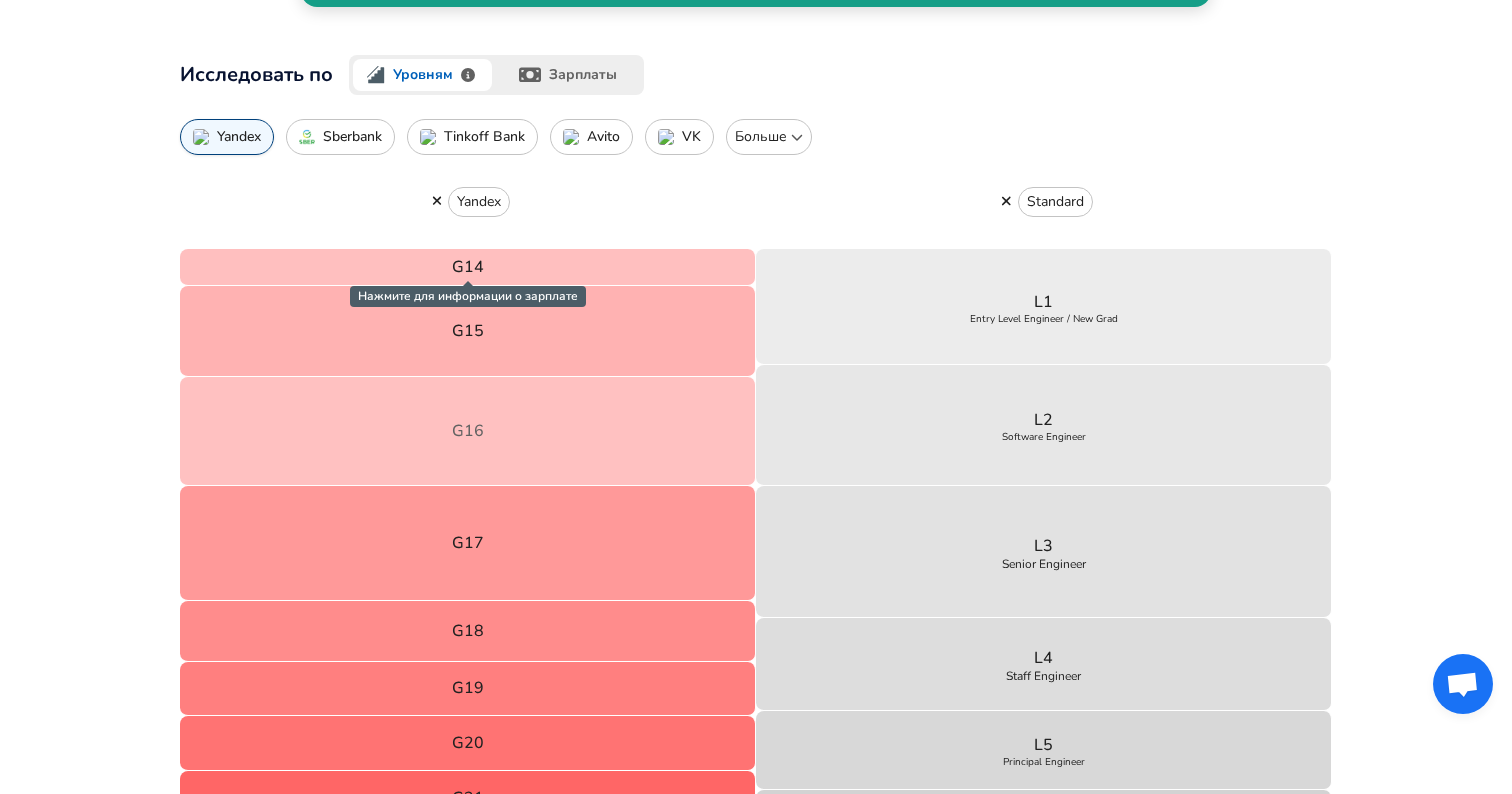 click on "G16" at bounding box center (468, 431) 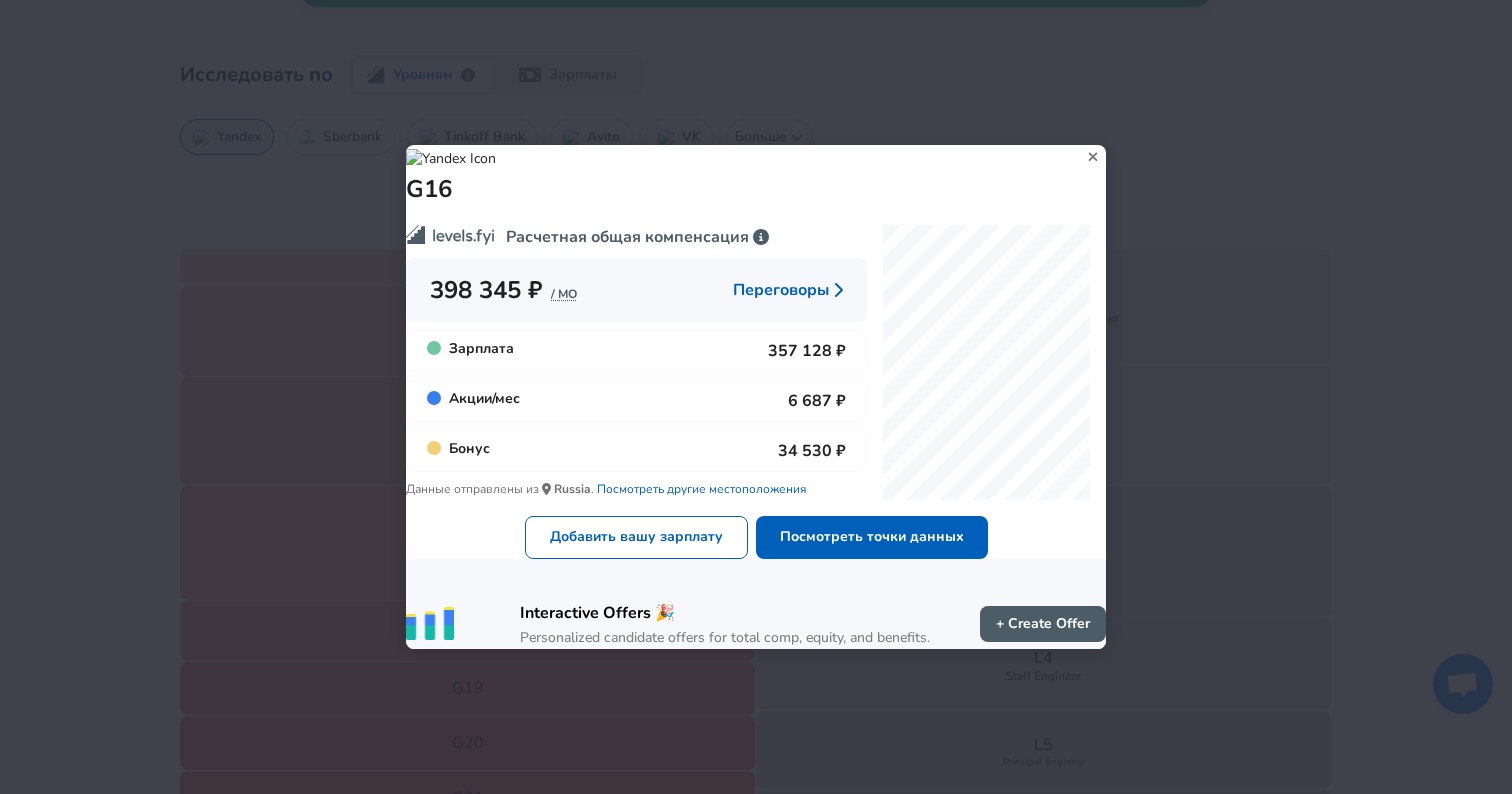 click 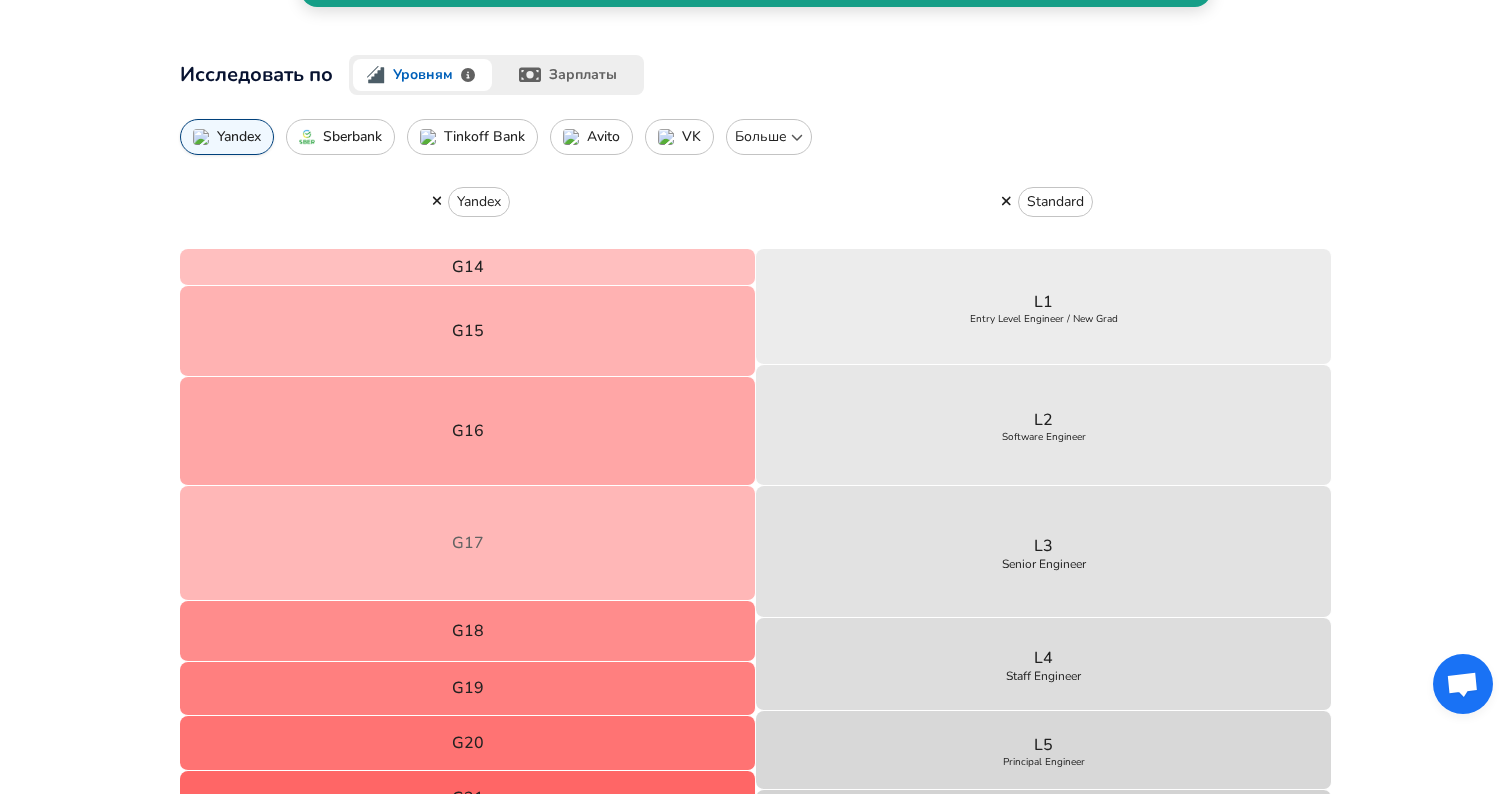 click on "G17" at bounding box center [468, 543] 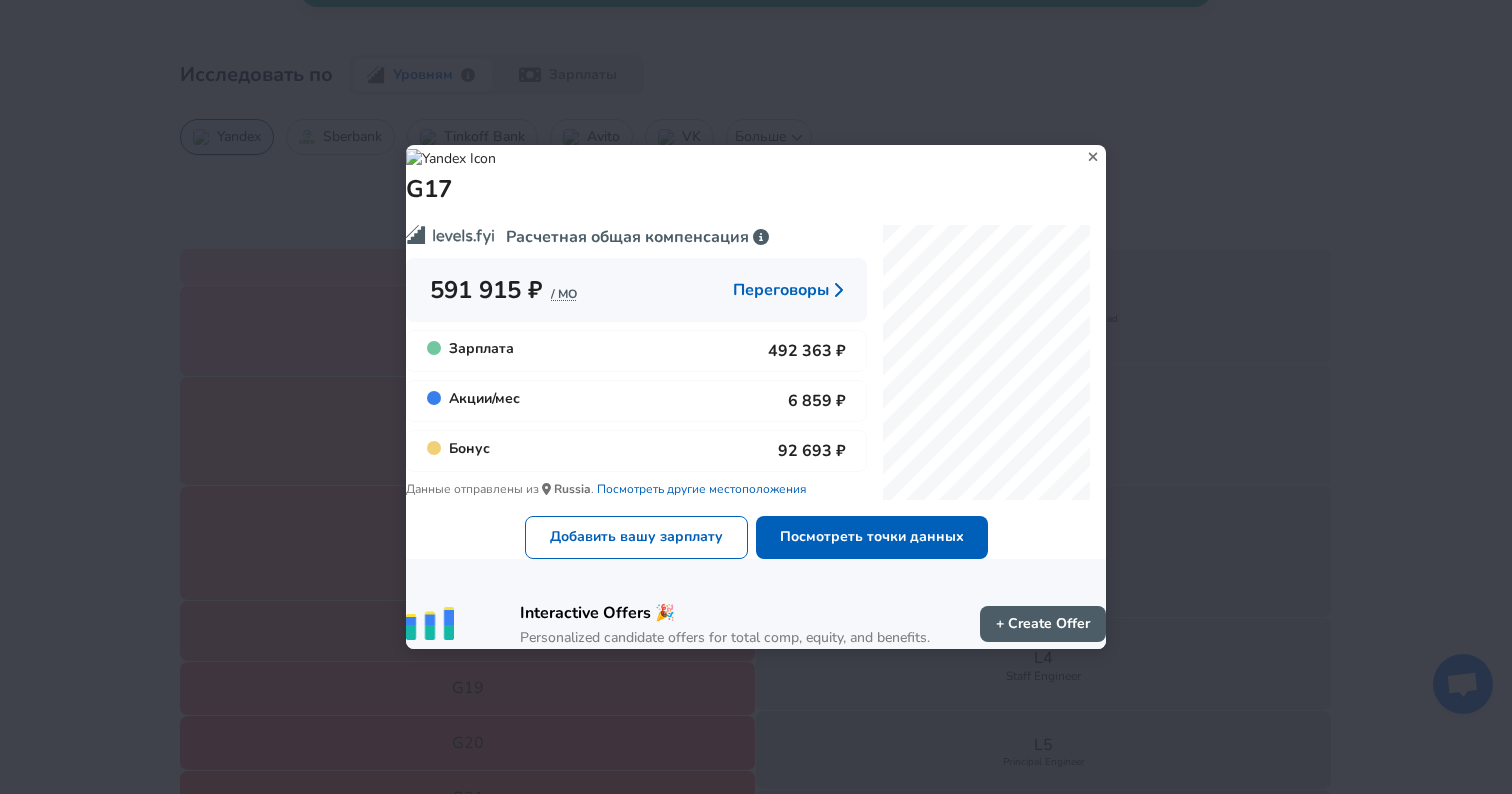 click on "492 363 ₽" at bounding box center [807, 351] 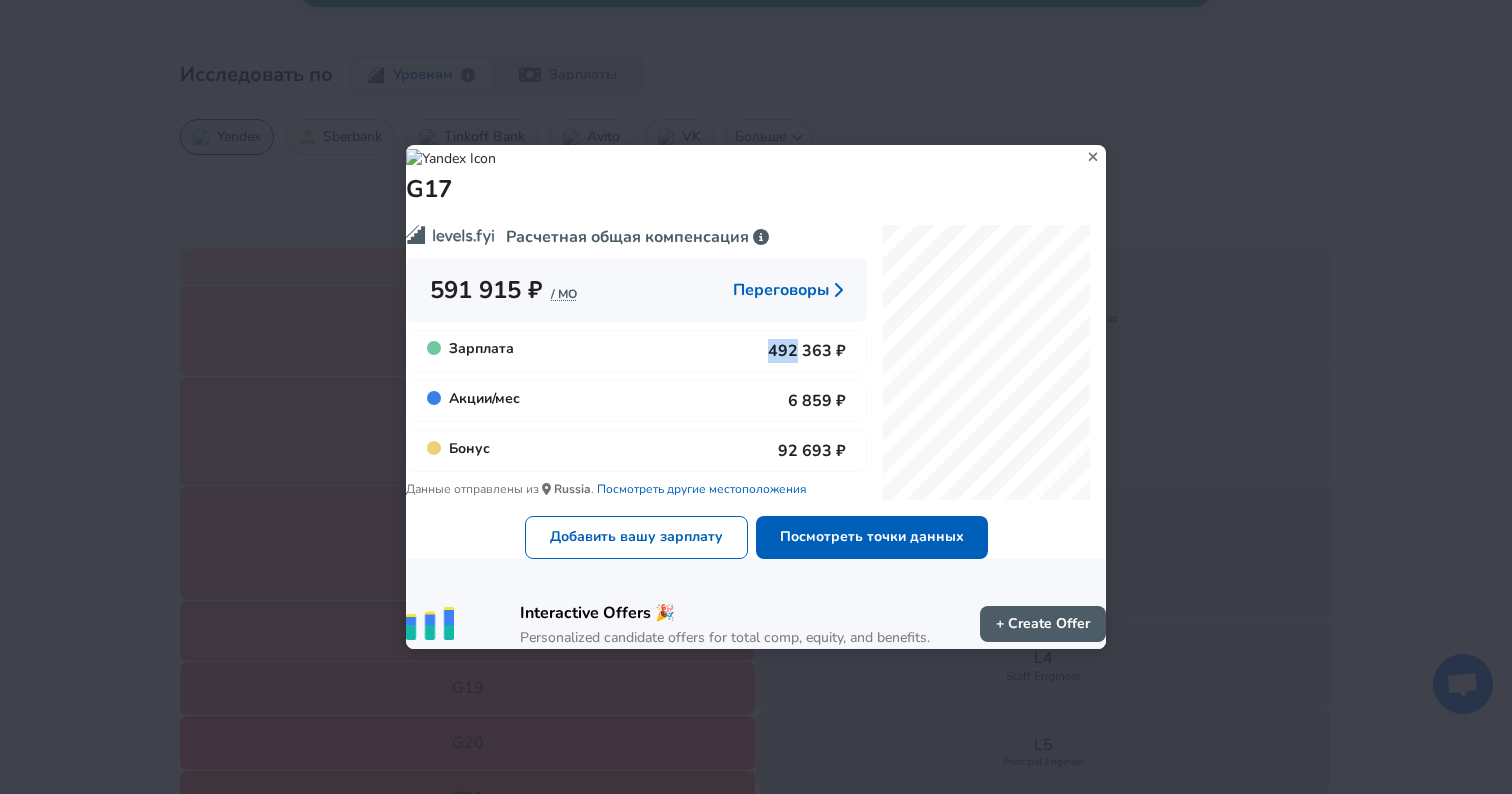 click on "492 363 ₽" at bounding box center [807, 351] 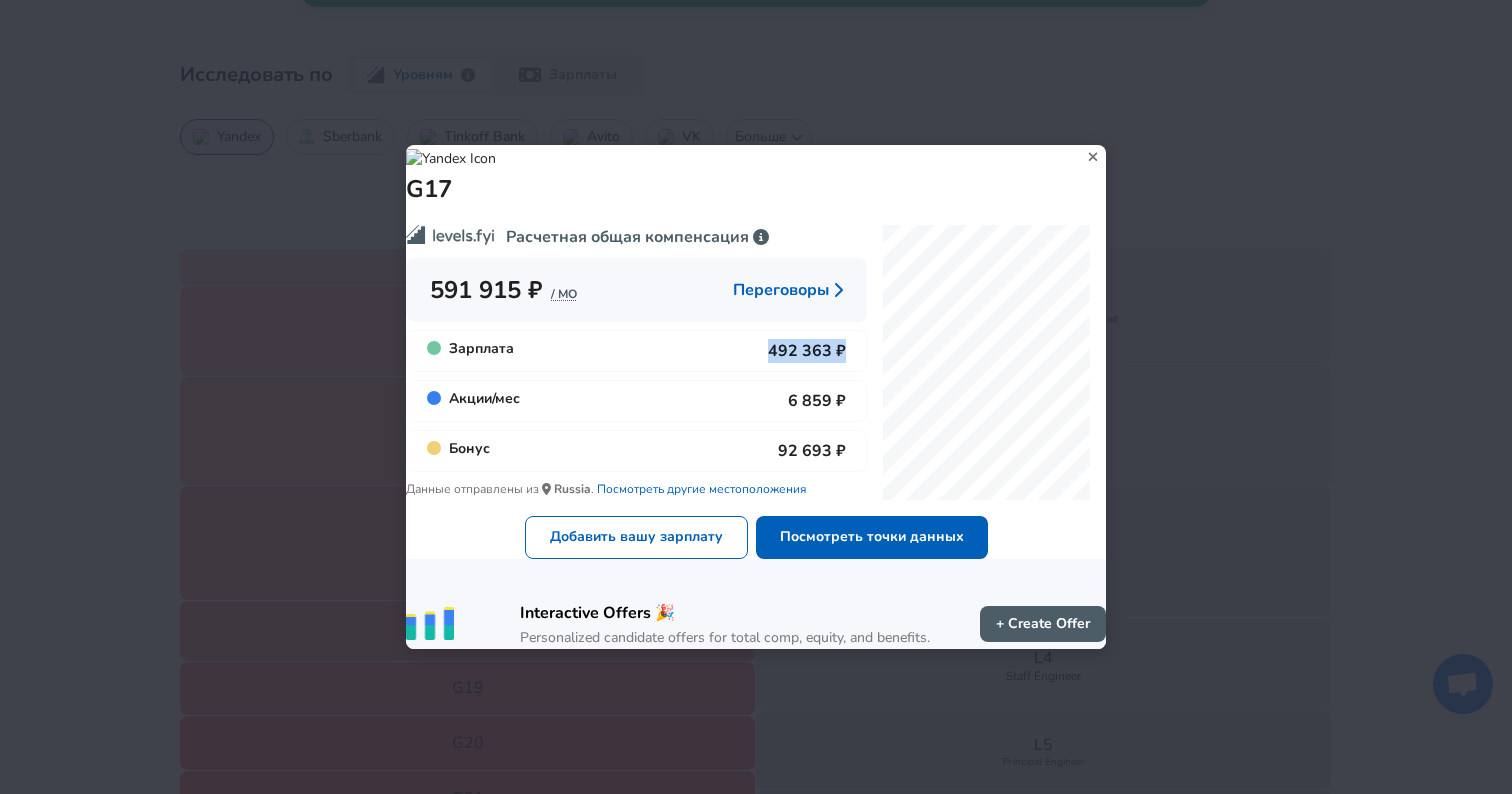 click on "492 363 ₽" at bounding box center [807, 351] 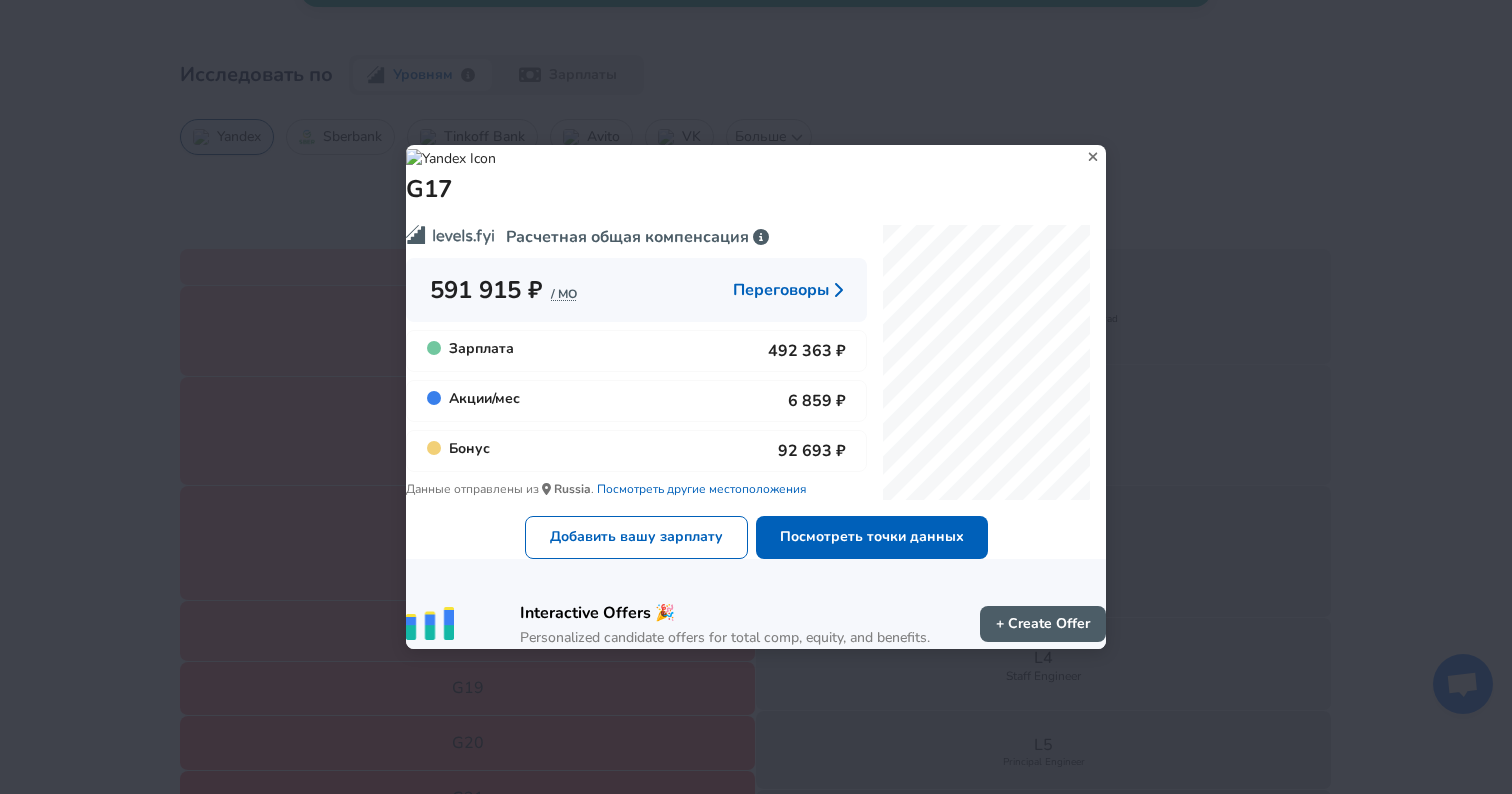 click 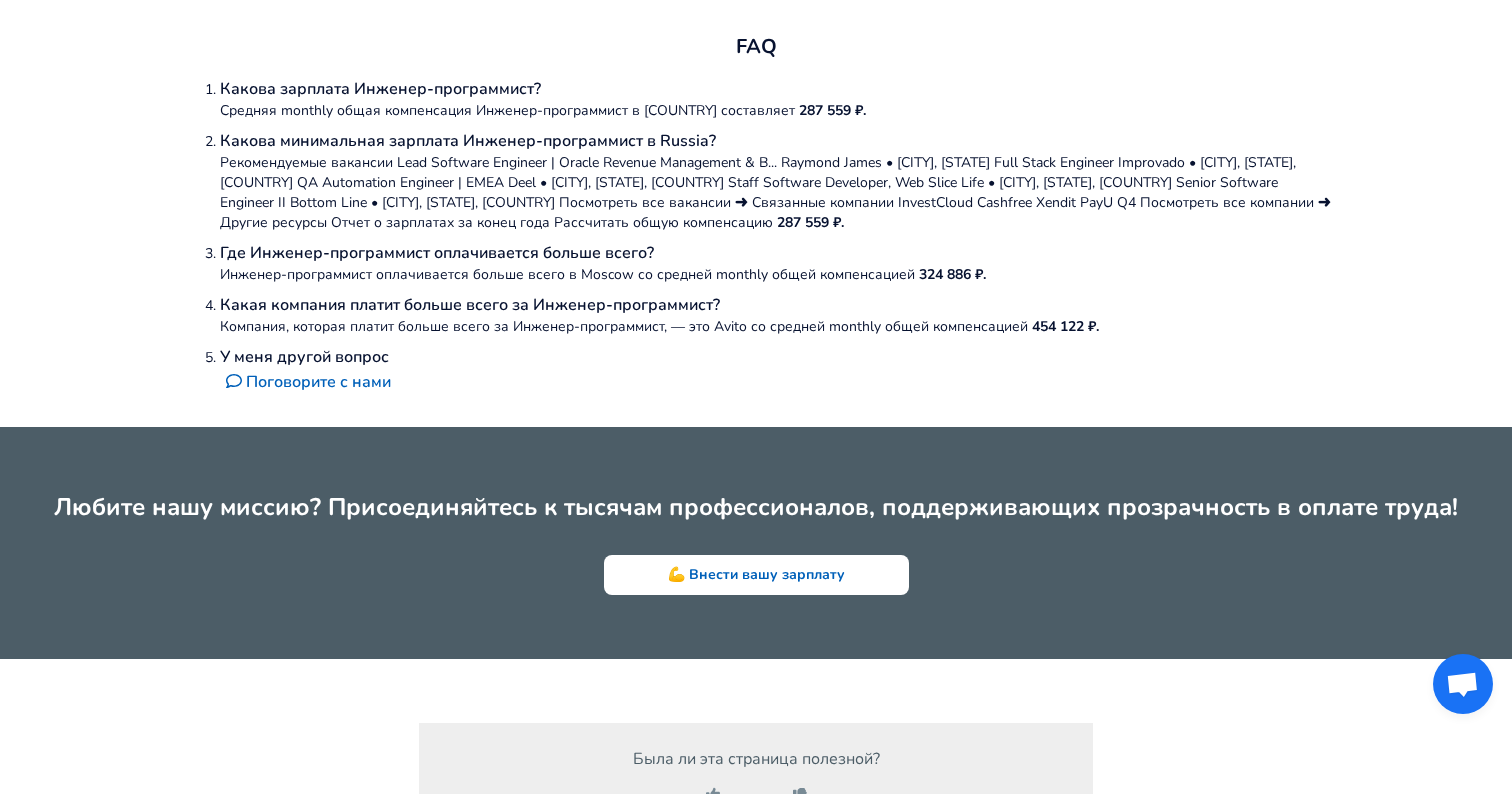 scroll, scrollTop: 3251, scrollLeft: 0, axis: vertical 